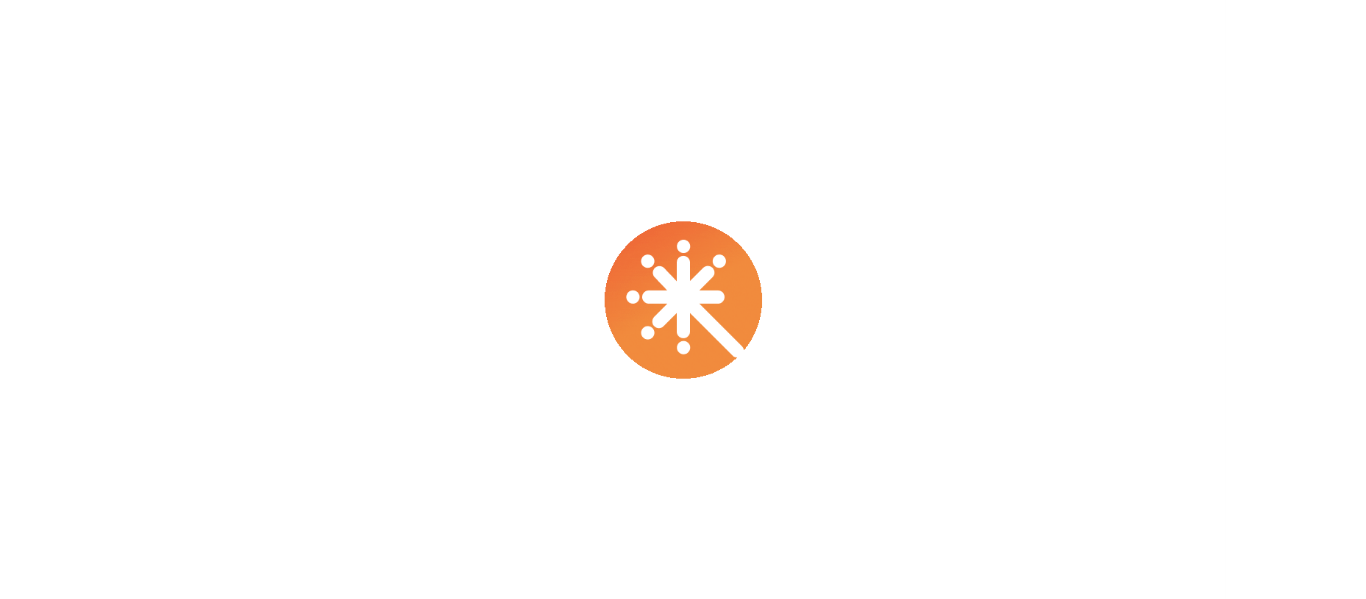 scroll, scrollTop: 0, scrollLeft: 0, axis: both 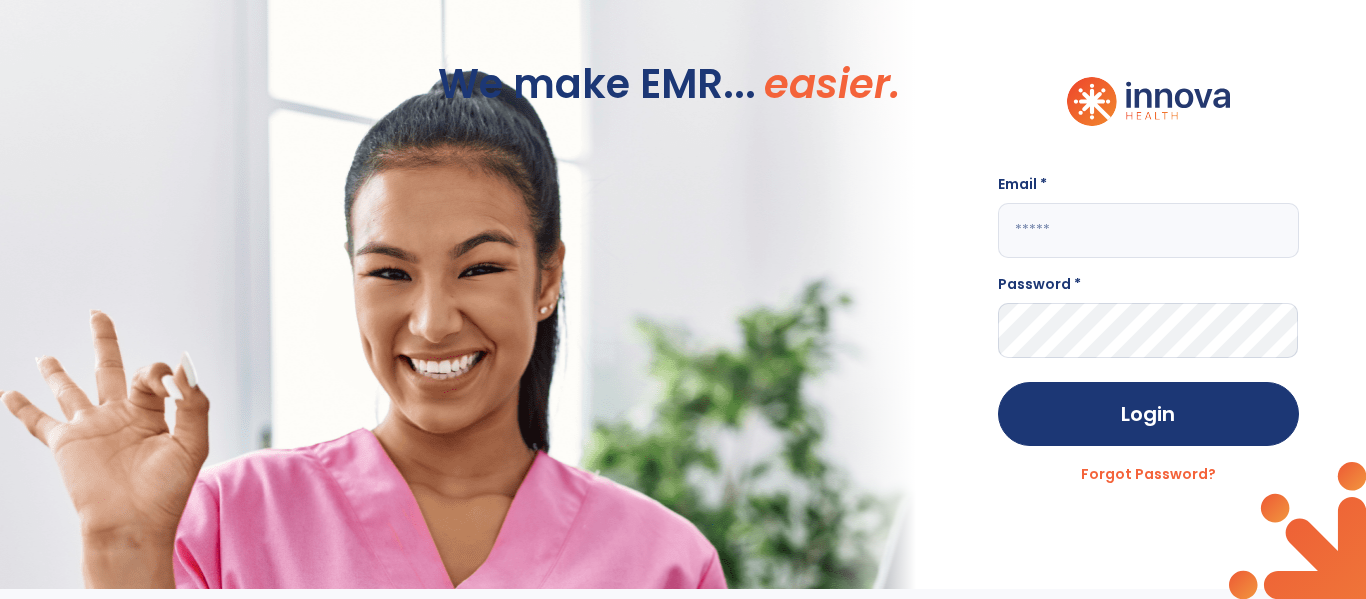 click 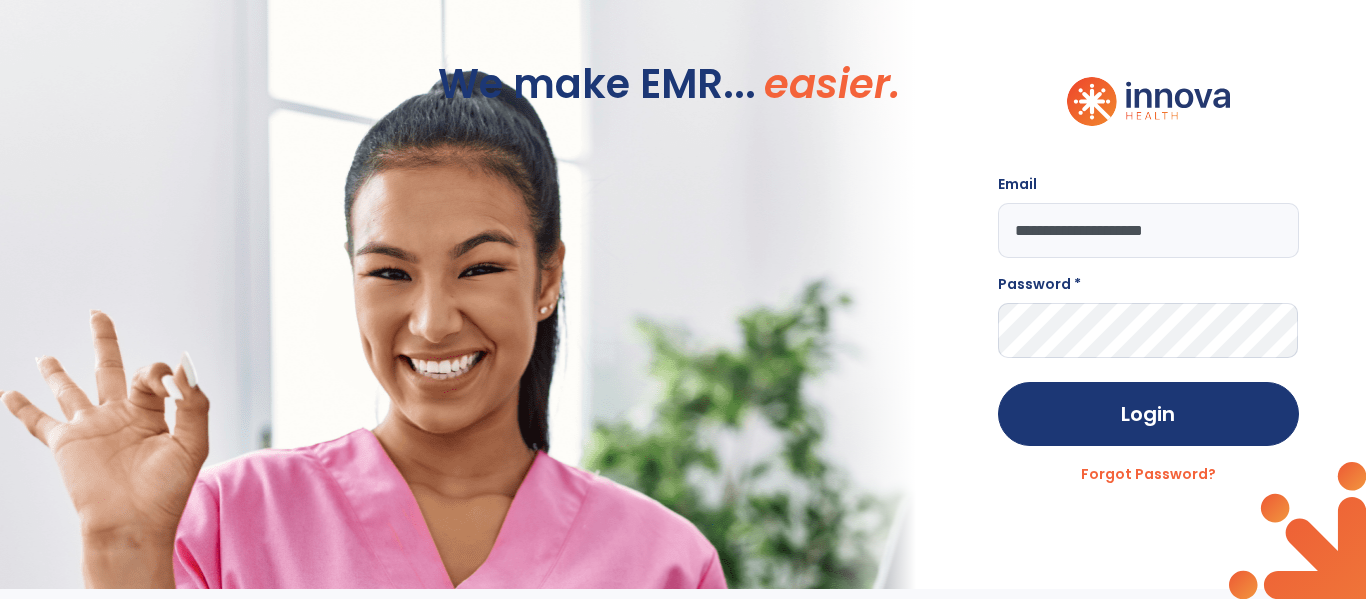 type on "**********" 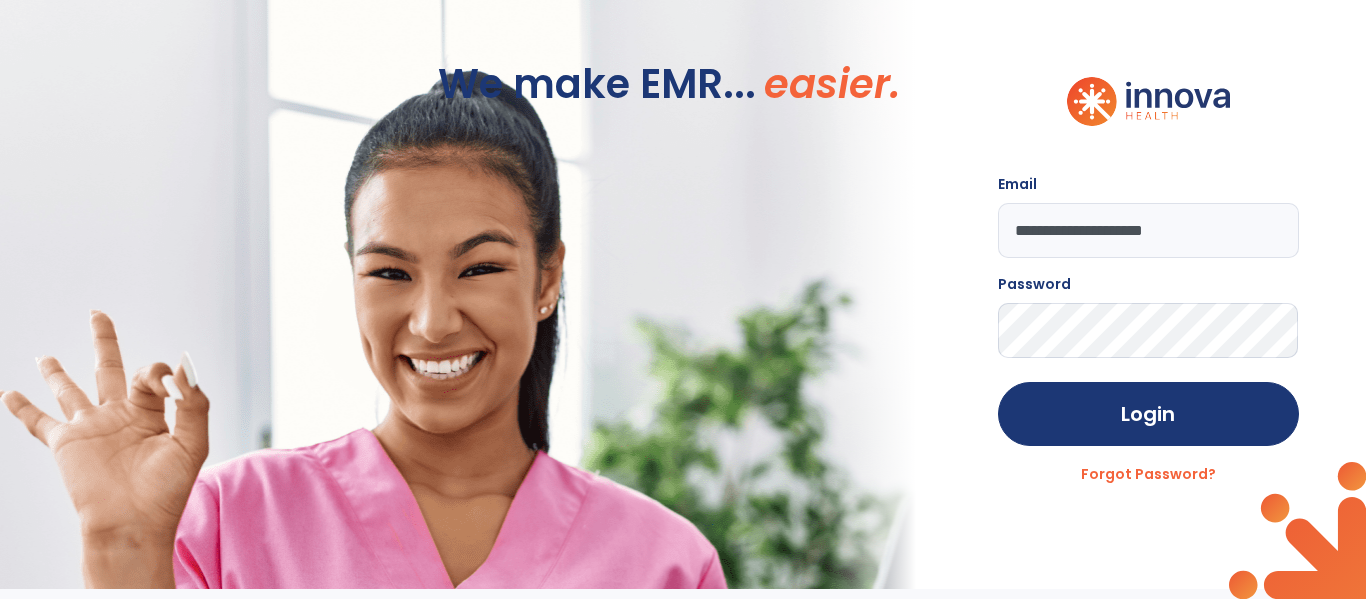 click on "Login" 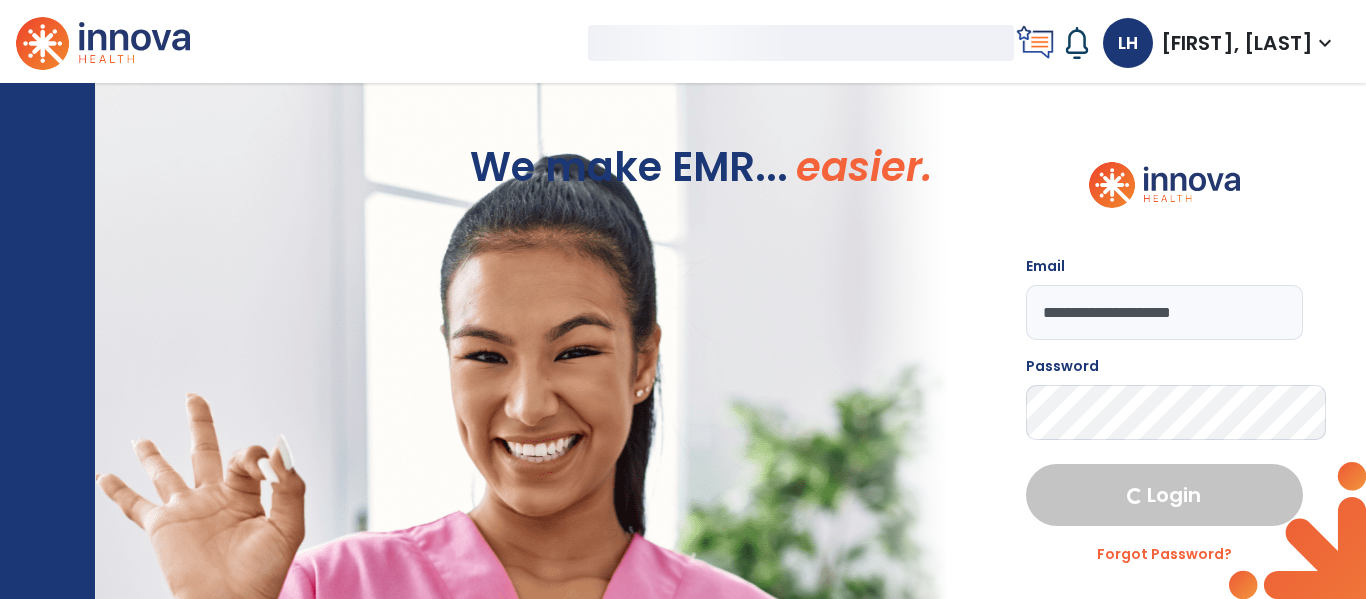 select on "****" 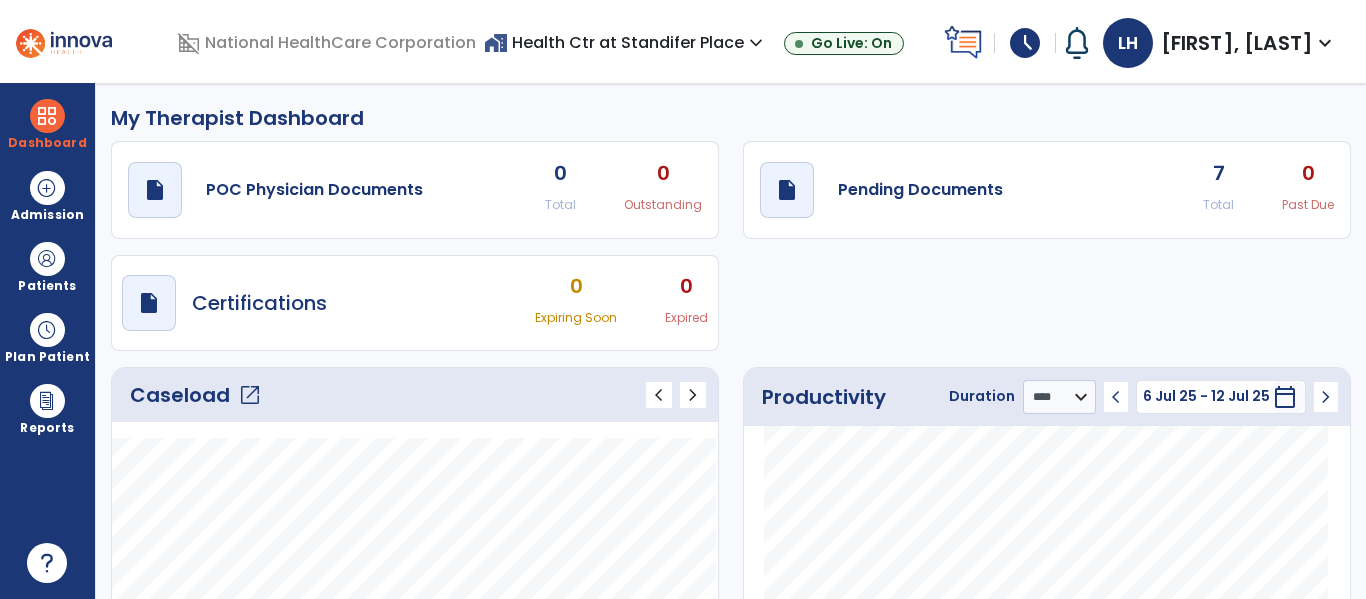 click on "Caseload   open_in_new" 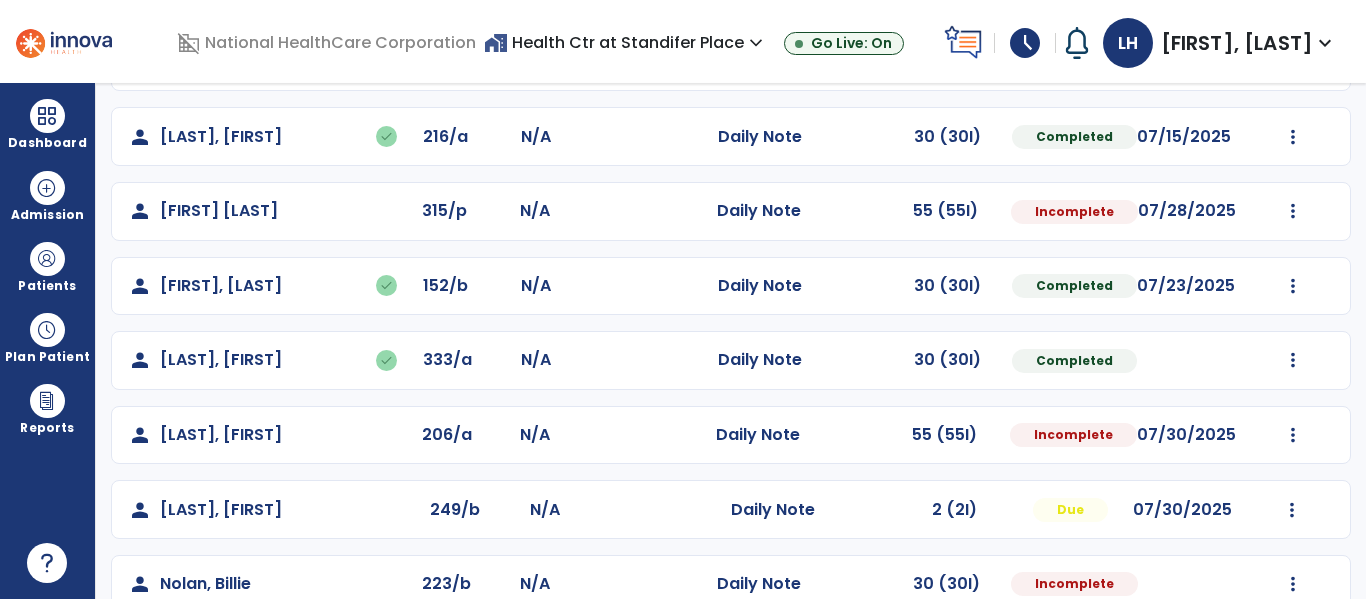 scroll, scrollTop: 380, scrollLeft: 0, axis: vertical 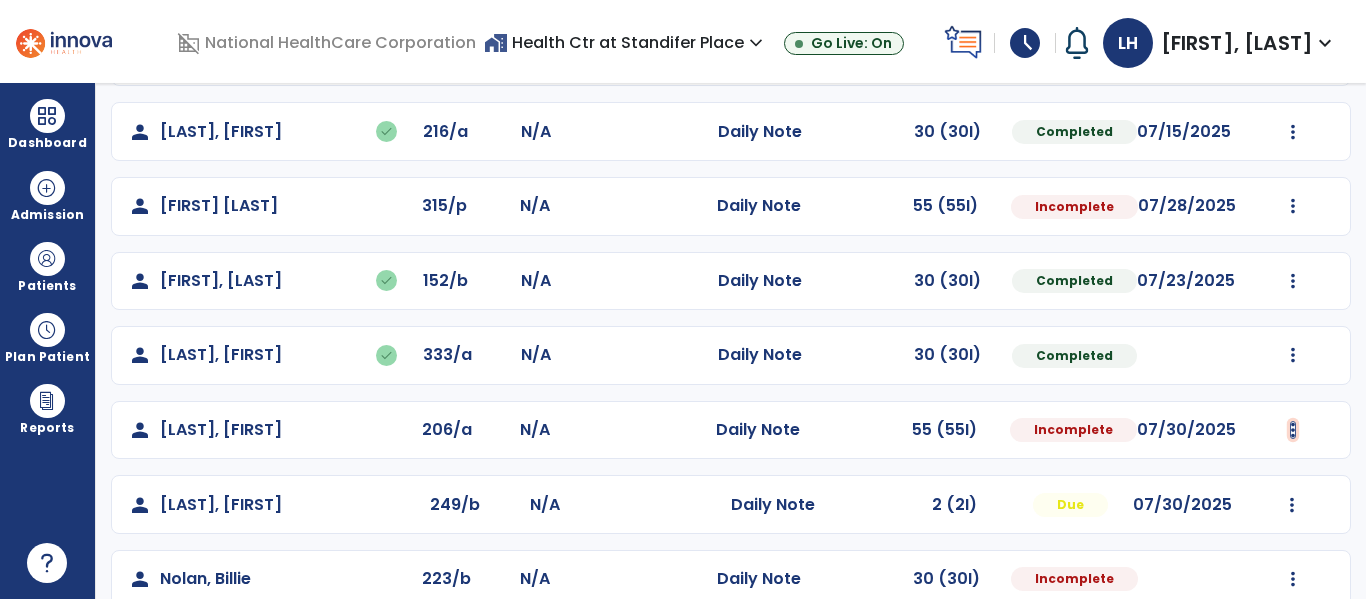 click at bounding box center [1293, -92] 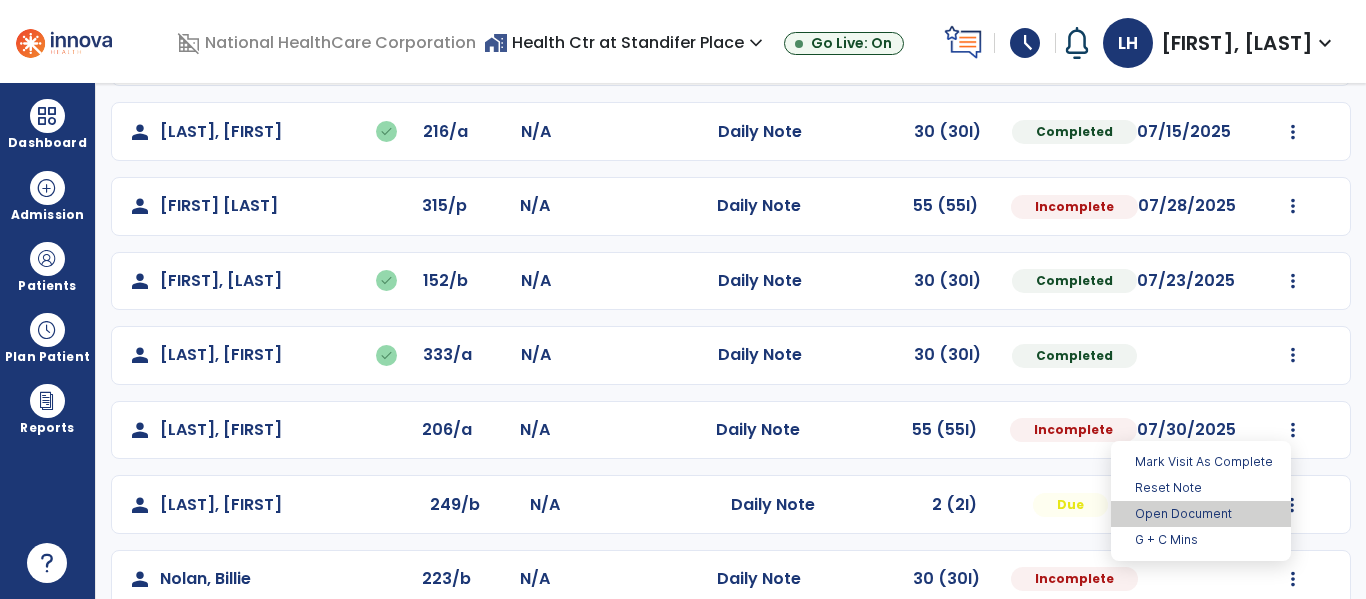 click on "Open Document" at bounding box center (1201, 514) 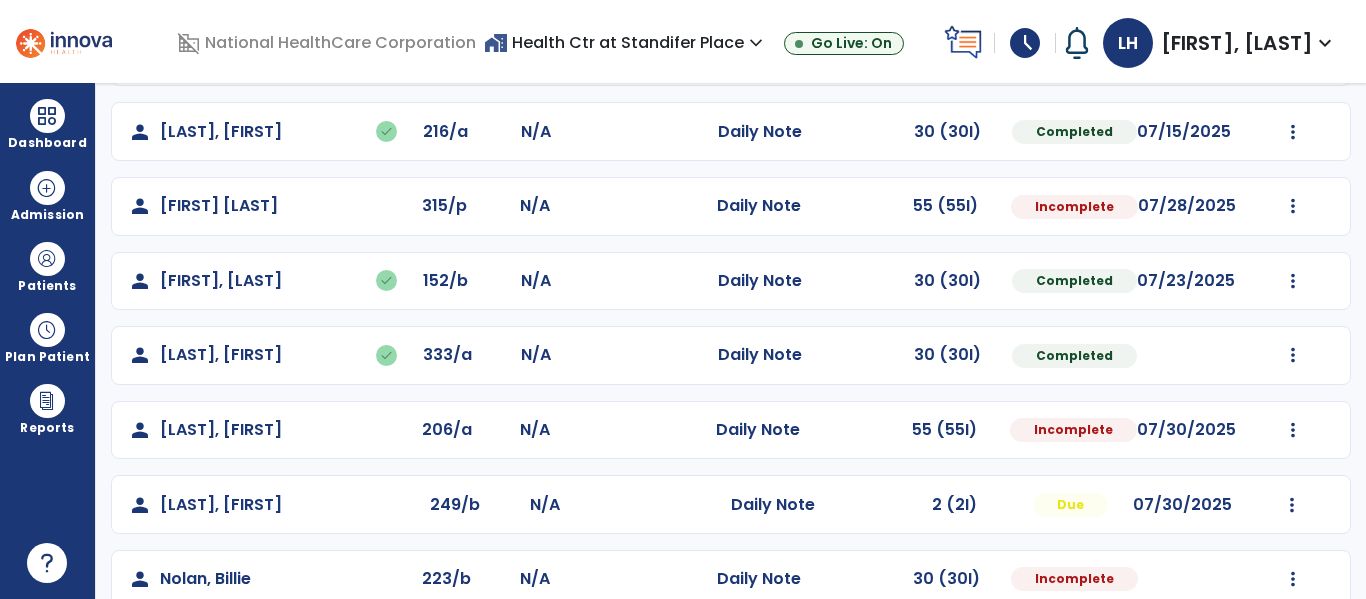 select on "*" 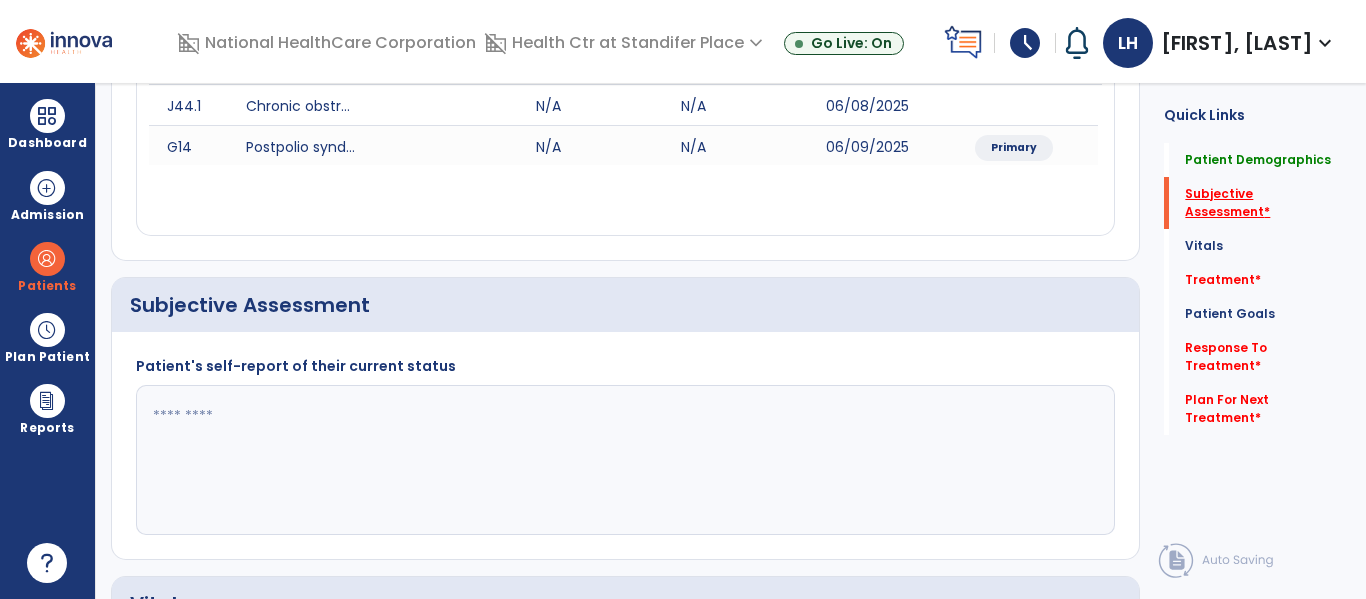 click on "Subjective Assessment   *" 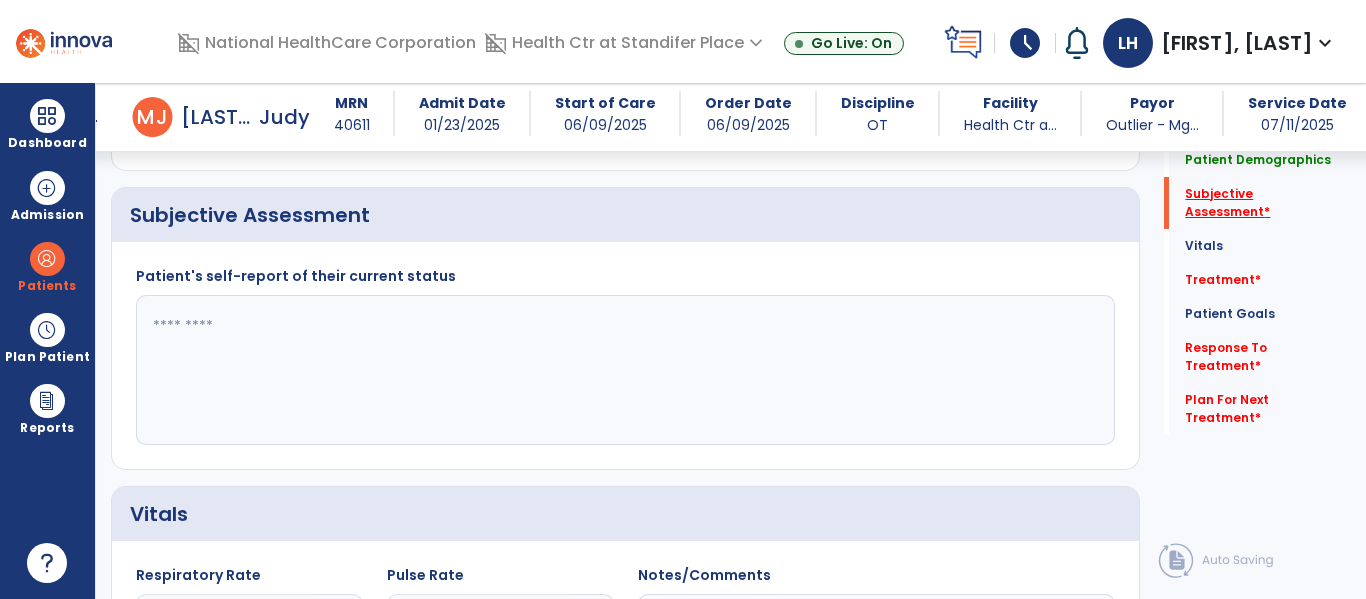 scroll, scrollTop: 457, scrollLeft: 0, axis: vertical 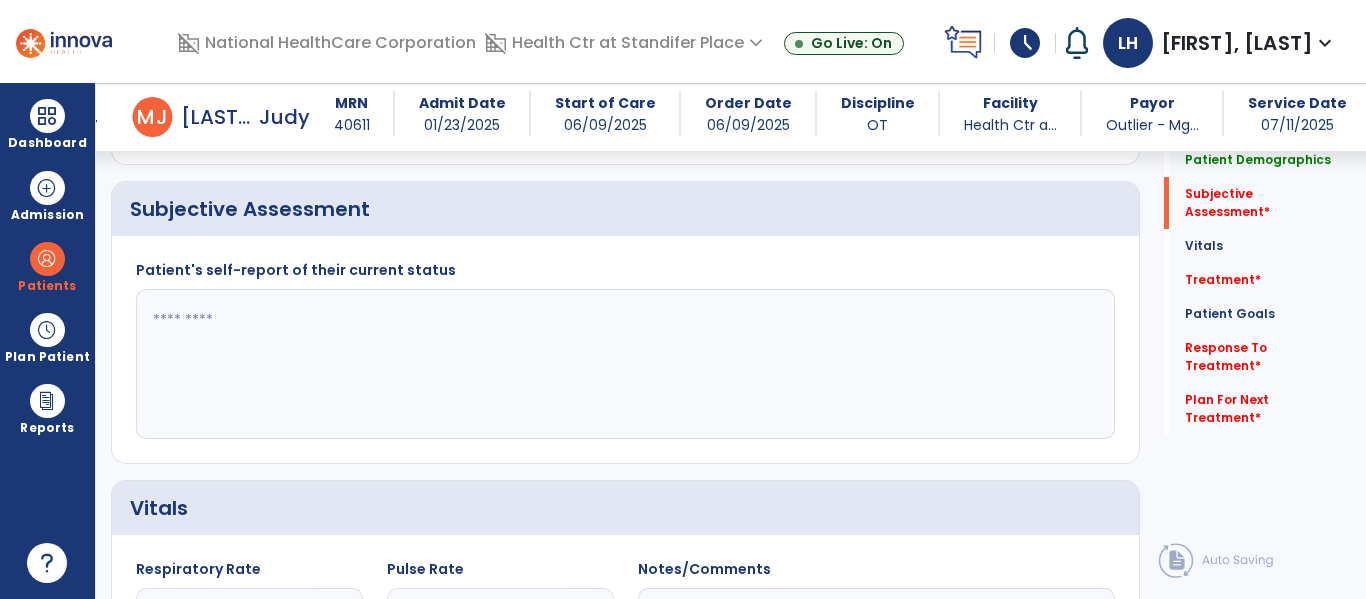 click 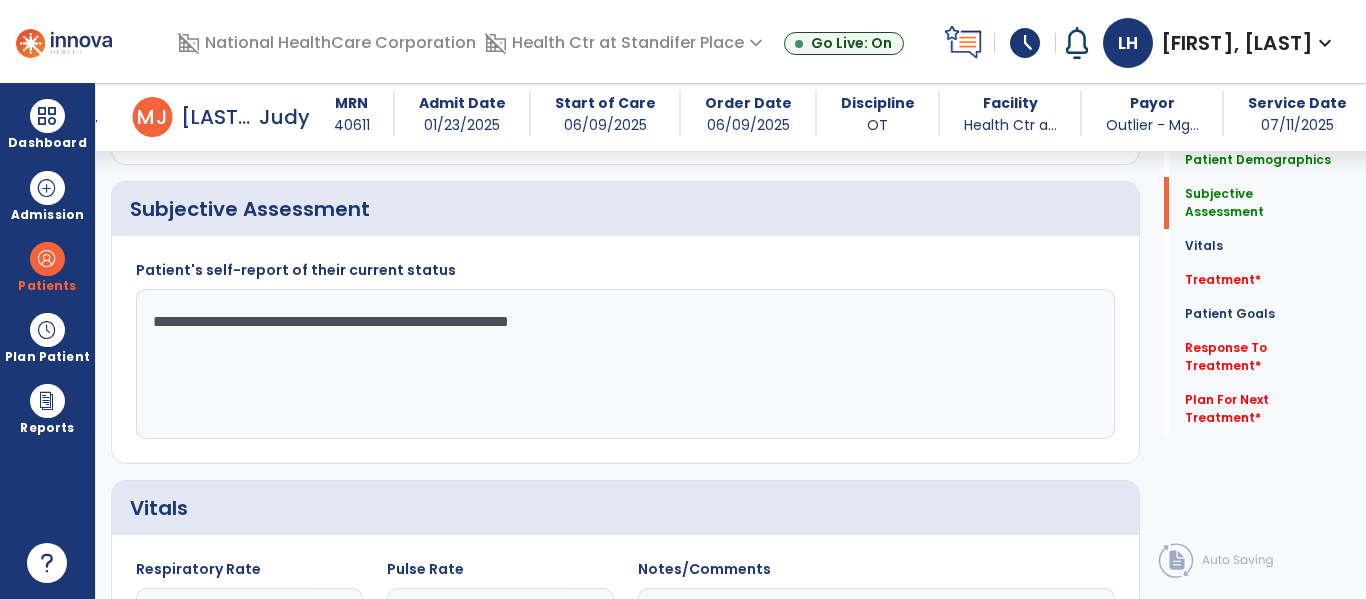 type on "**********" 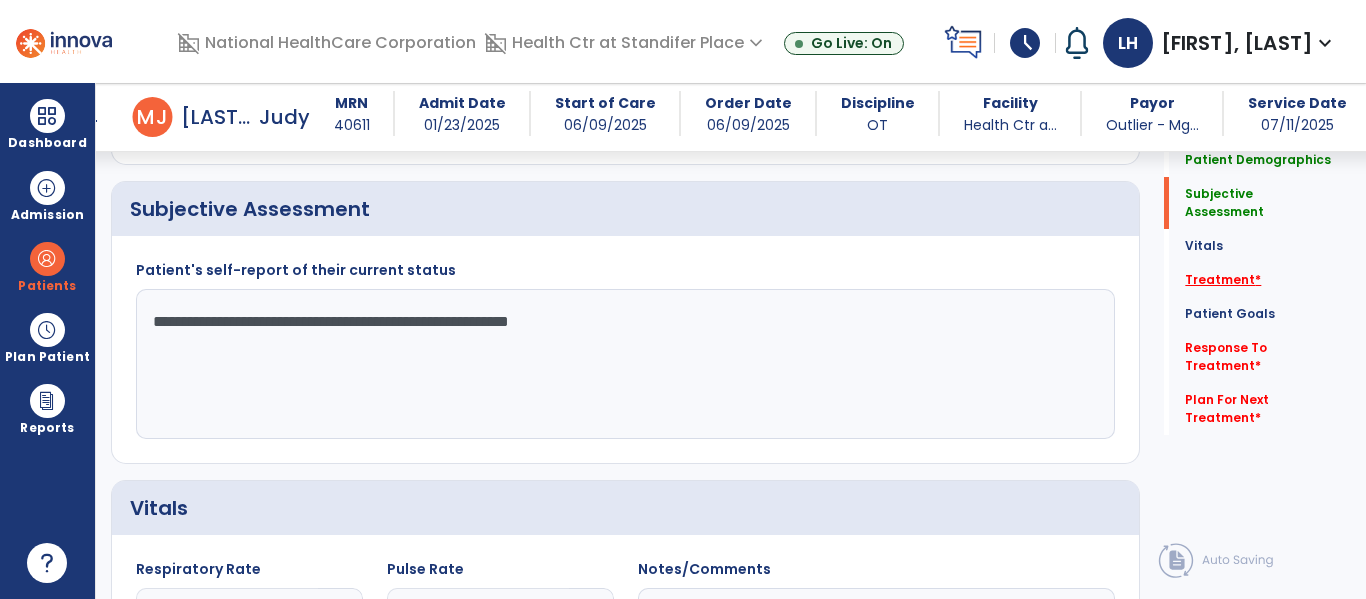 click on "Treatment   *" 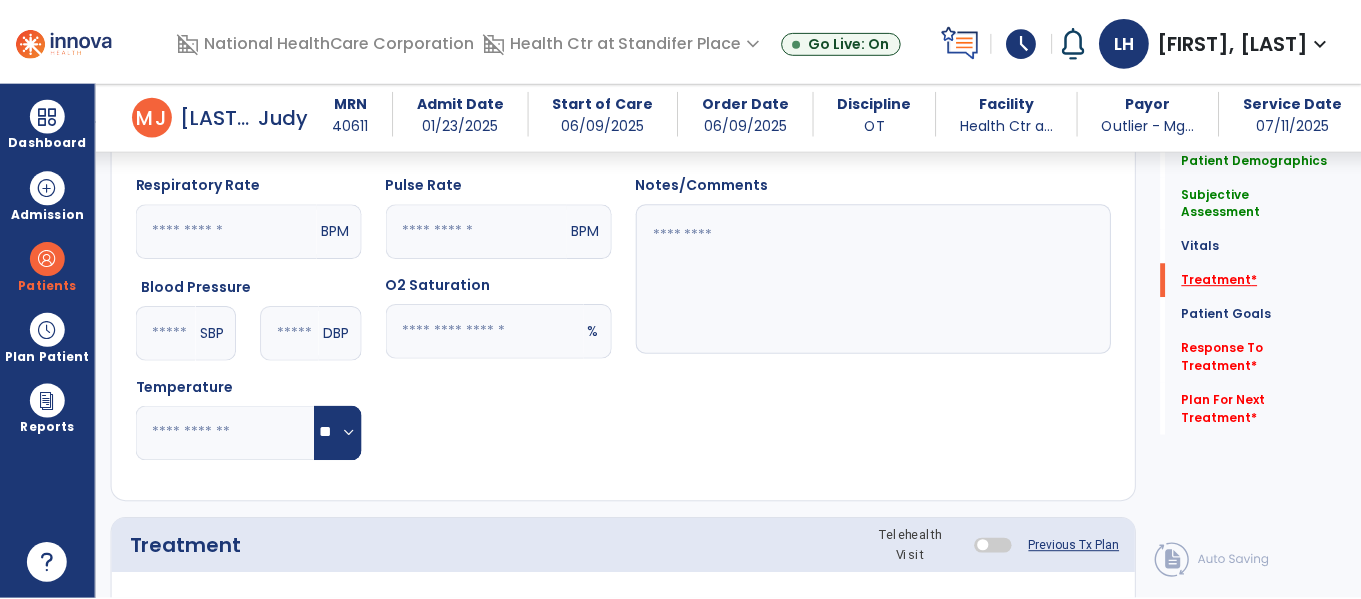 scroll, scrollTop: 1147, scrollLeft: 0, axis: vertical 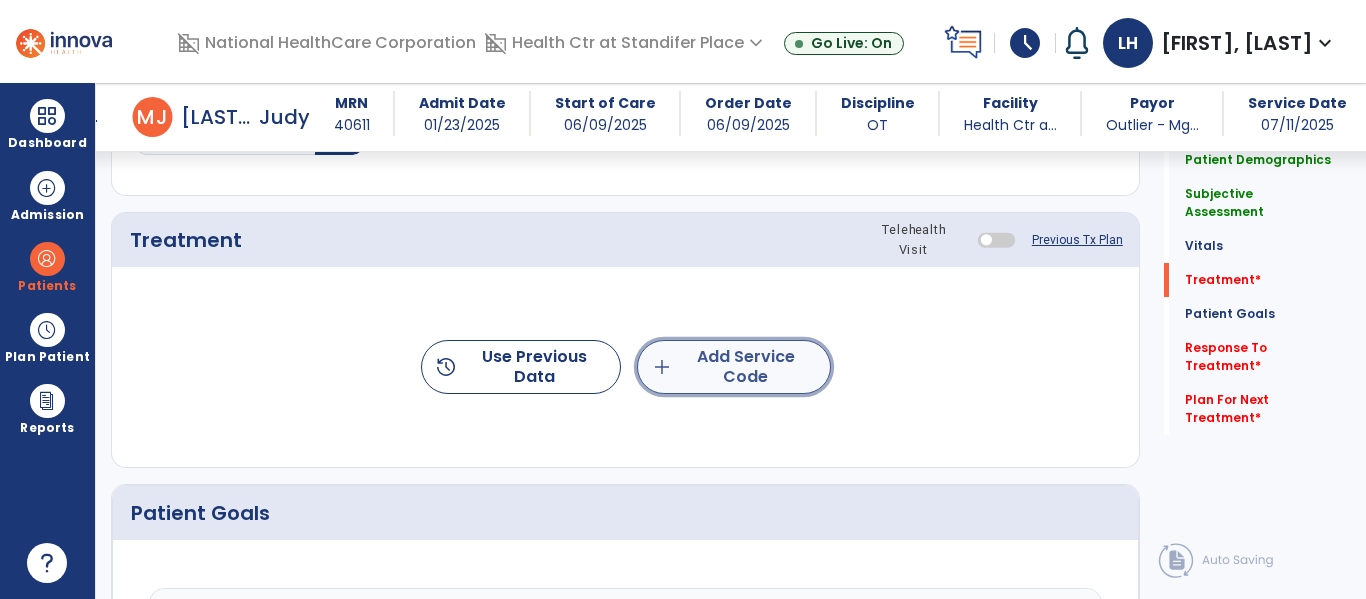 click on "add  Add Service Code" 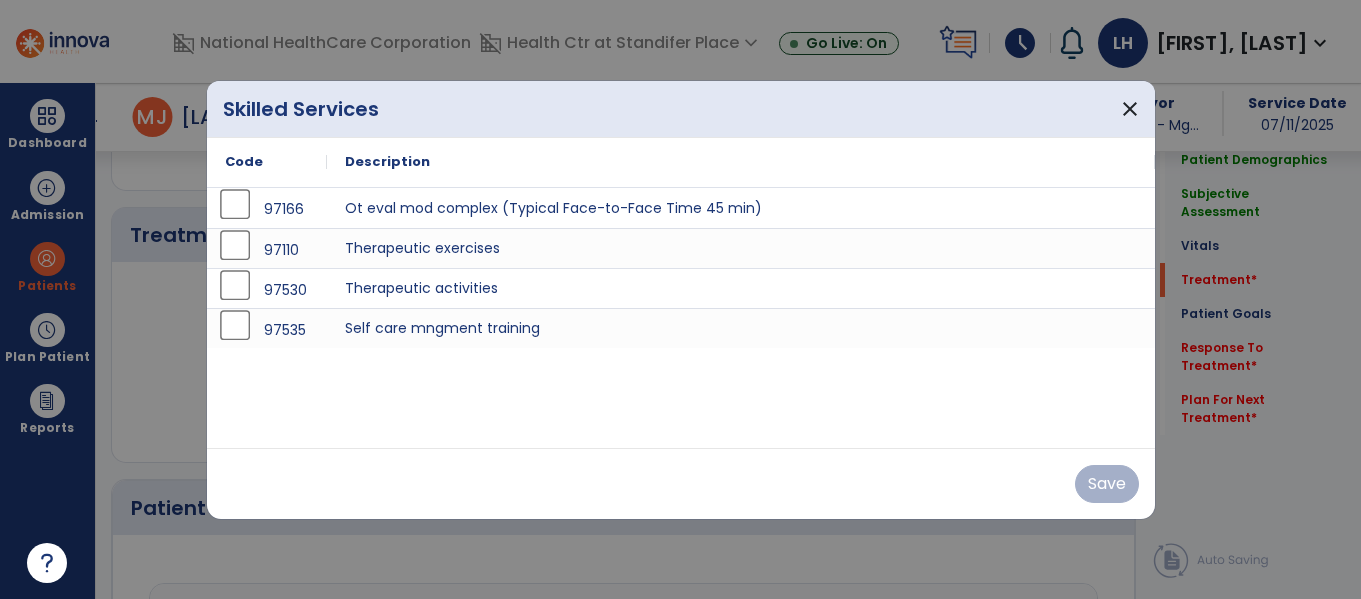 scroll, scrollTop: 1147, scrollLeft: 0, axis: vertical 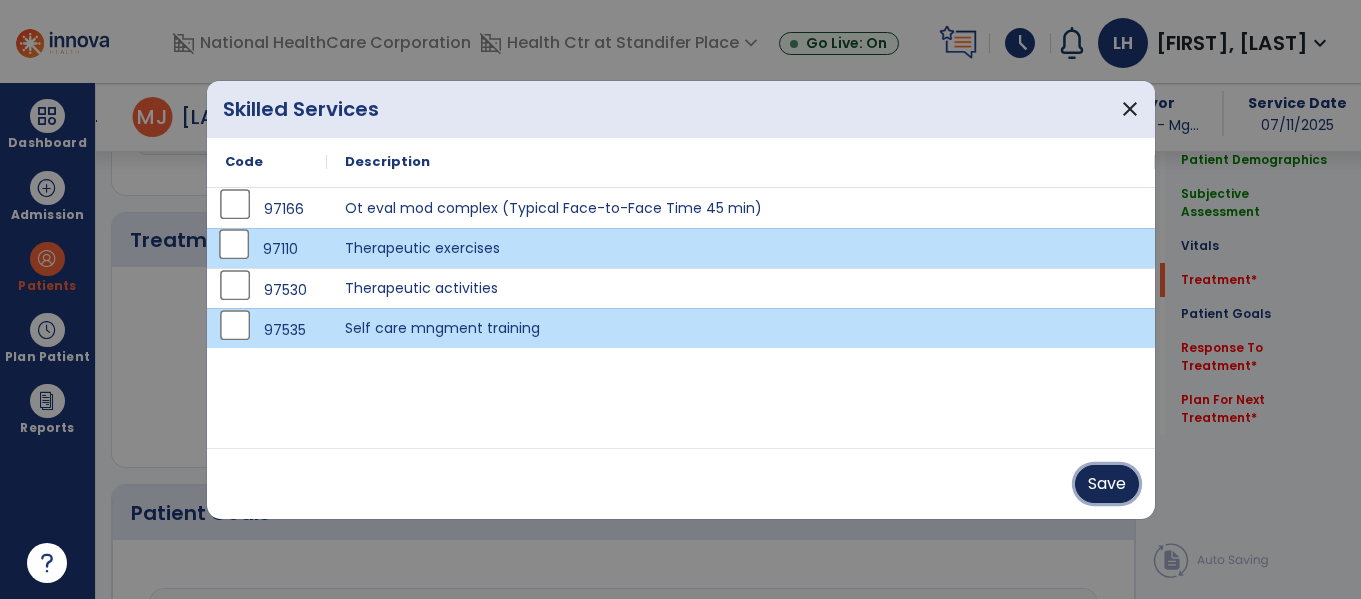 click on "Save" at bounding box center [1107, 484] 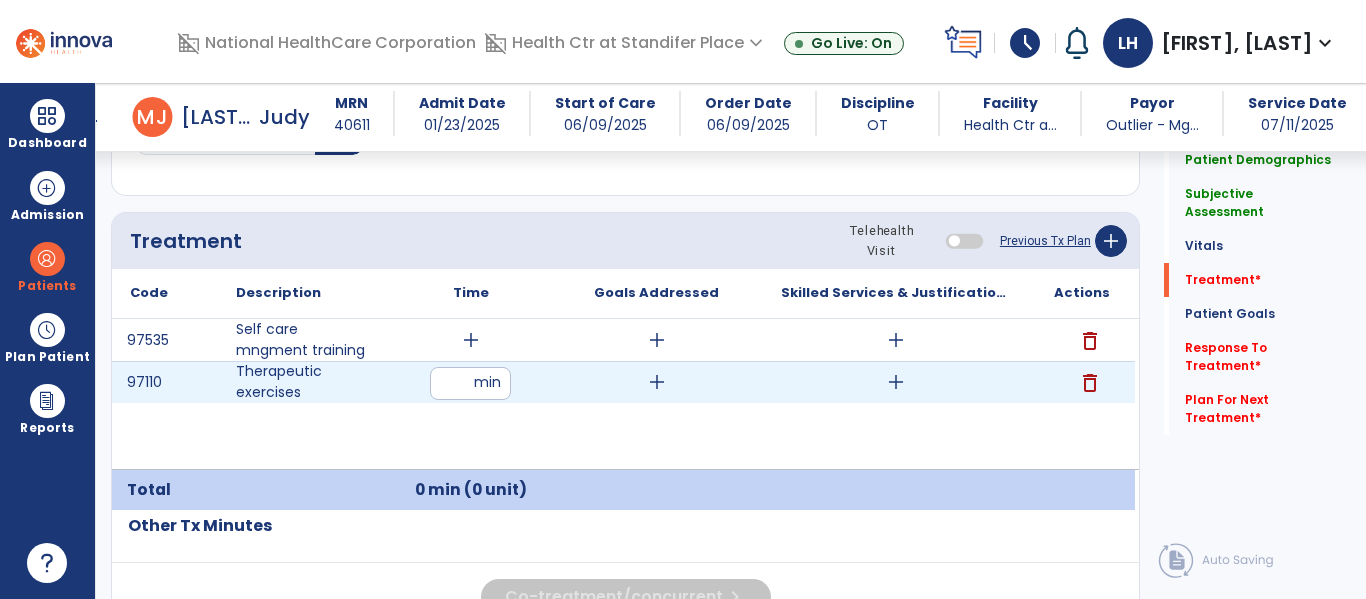 click at bounding box center (470, 383) 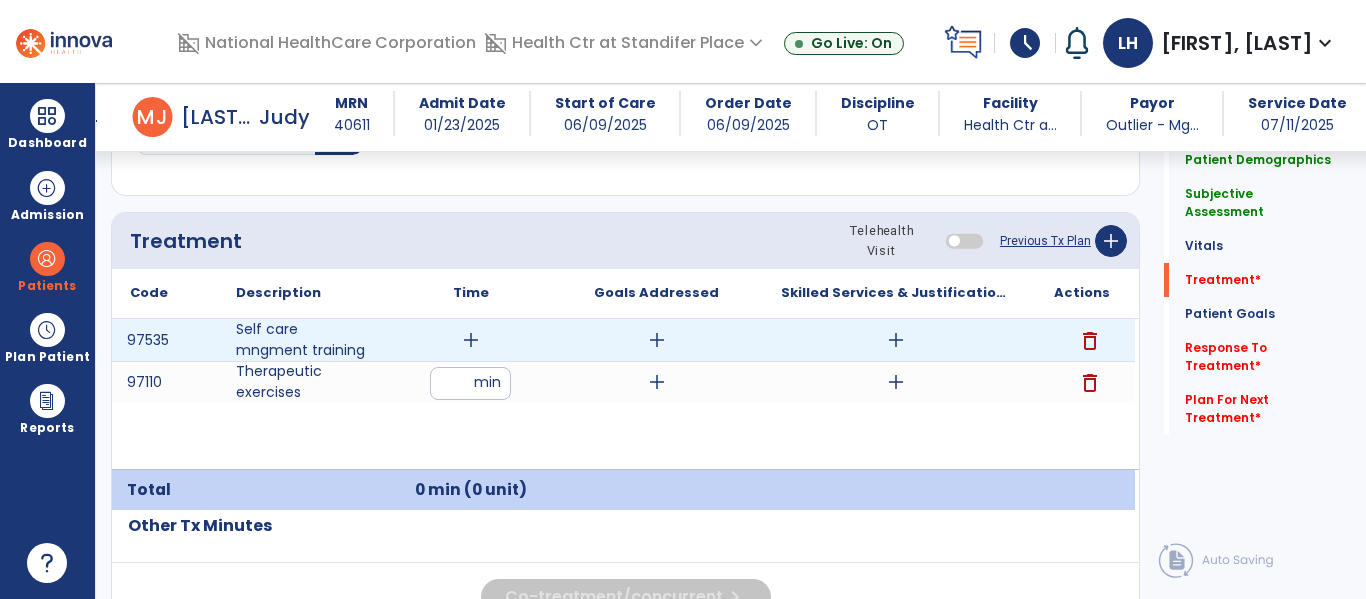 type on "*" 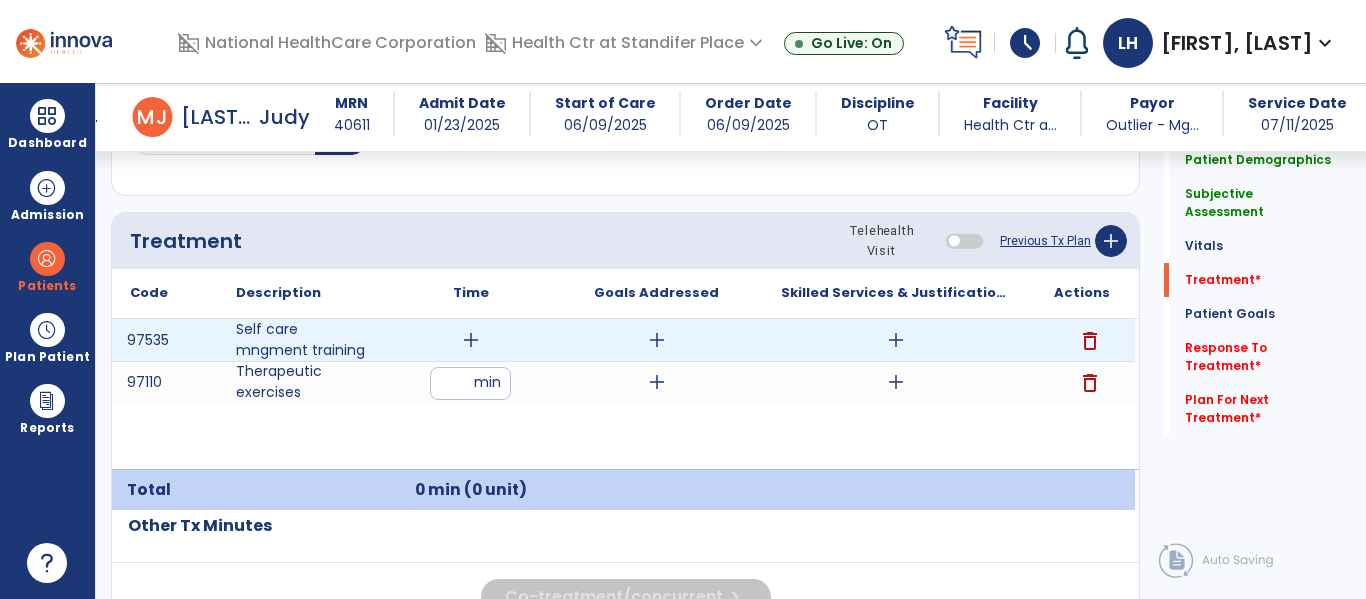 type on "**" 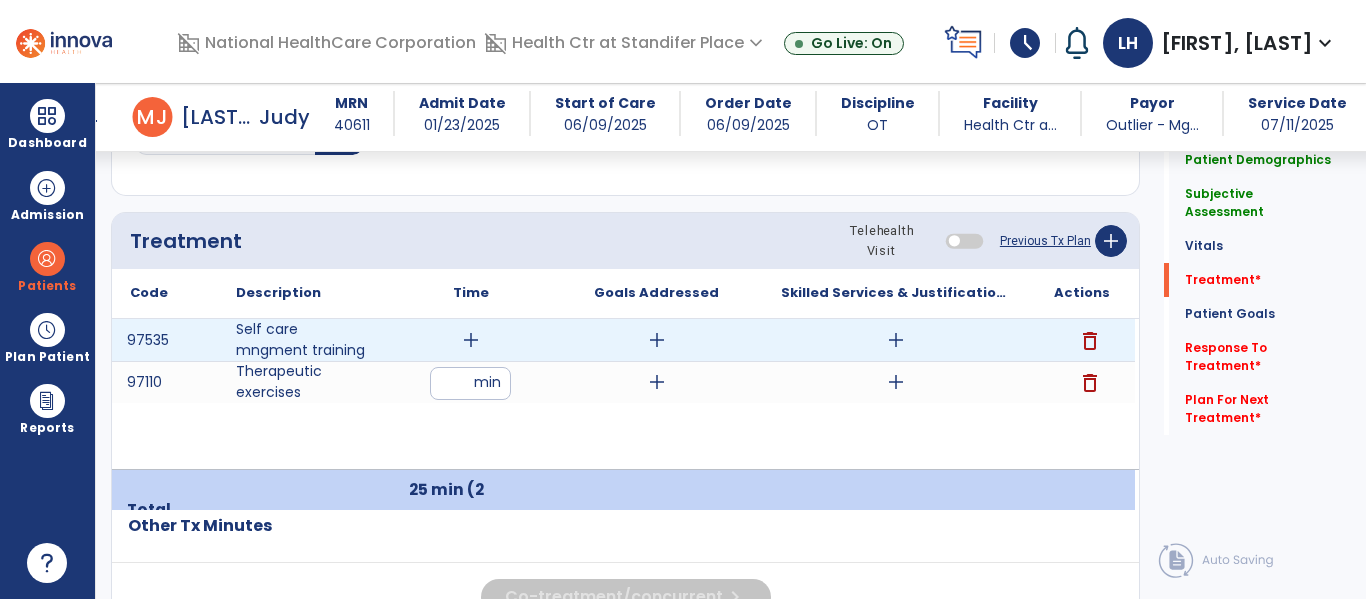click on "add" at bounding box center (471, 340) 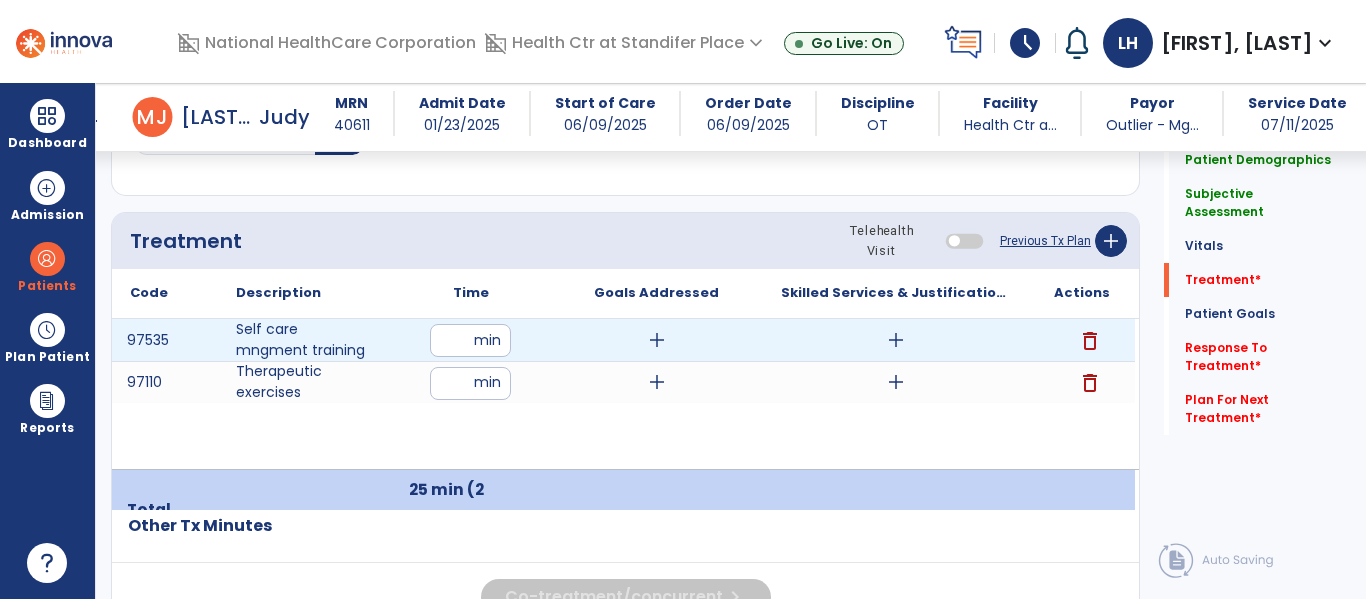type on "**" 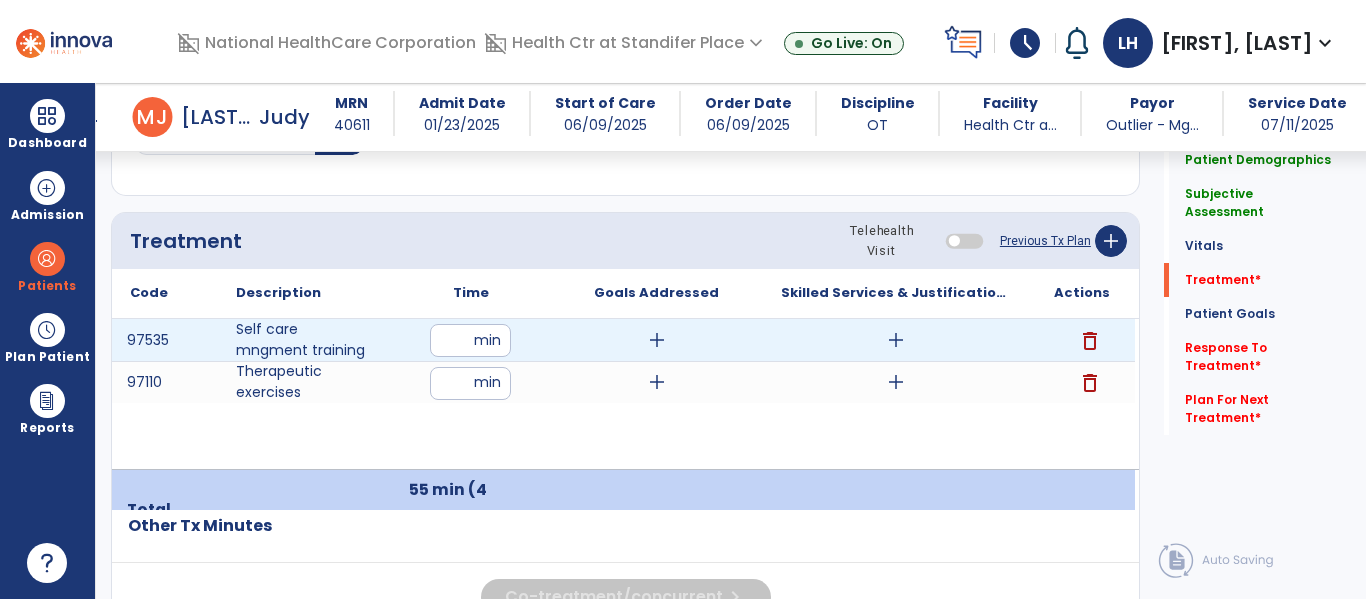 click on "add" at bounding box center (896, 340) 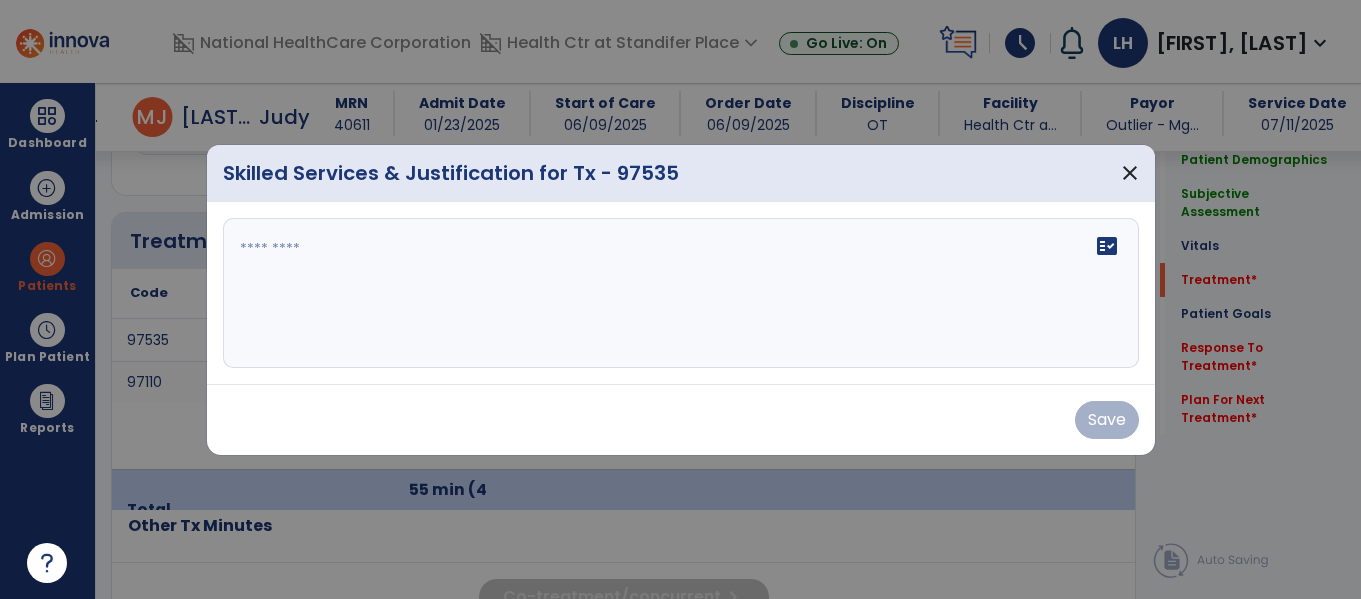 scroll, scrollTop: 1147, scrollLeft: 0, axis: vertical 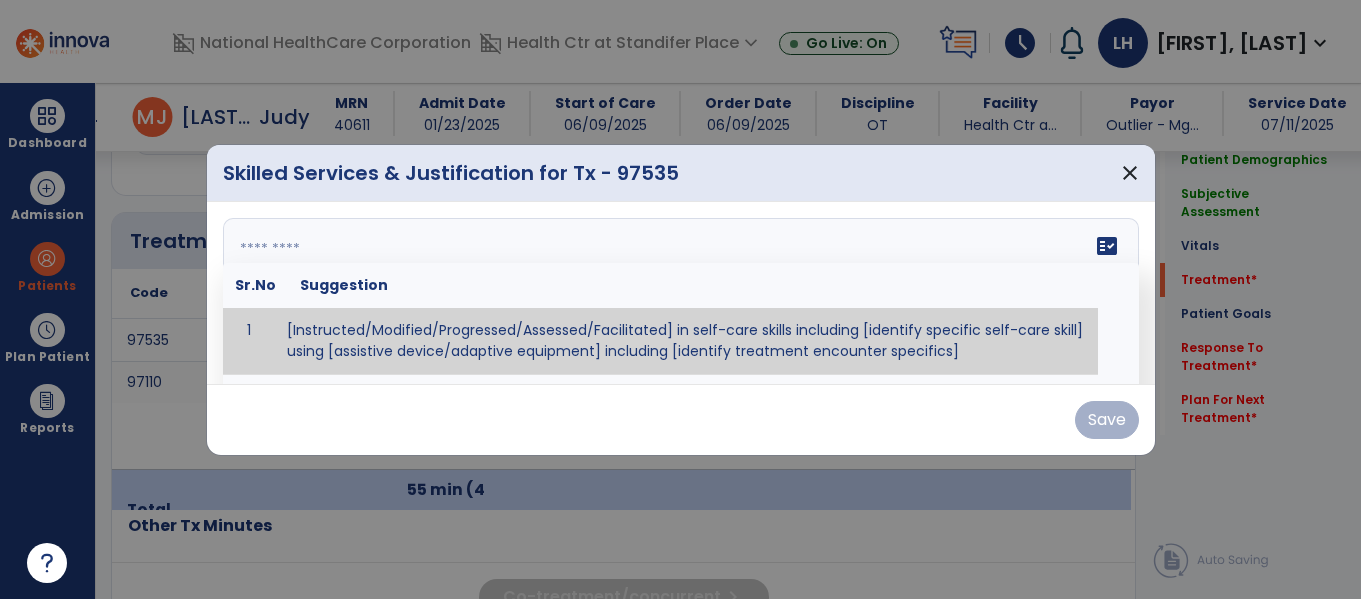 click on "fact_check  Sr.No Suggestion 1 [Instructed/Modified/Progressed/Assessed/Facilitated] in self-care skills including [identify specific self-care skill] using [assistive device/adaptive equipment] including [identify treatment encounter specifics]" at bounding box center [681, 293] 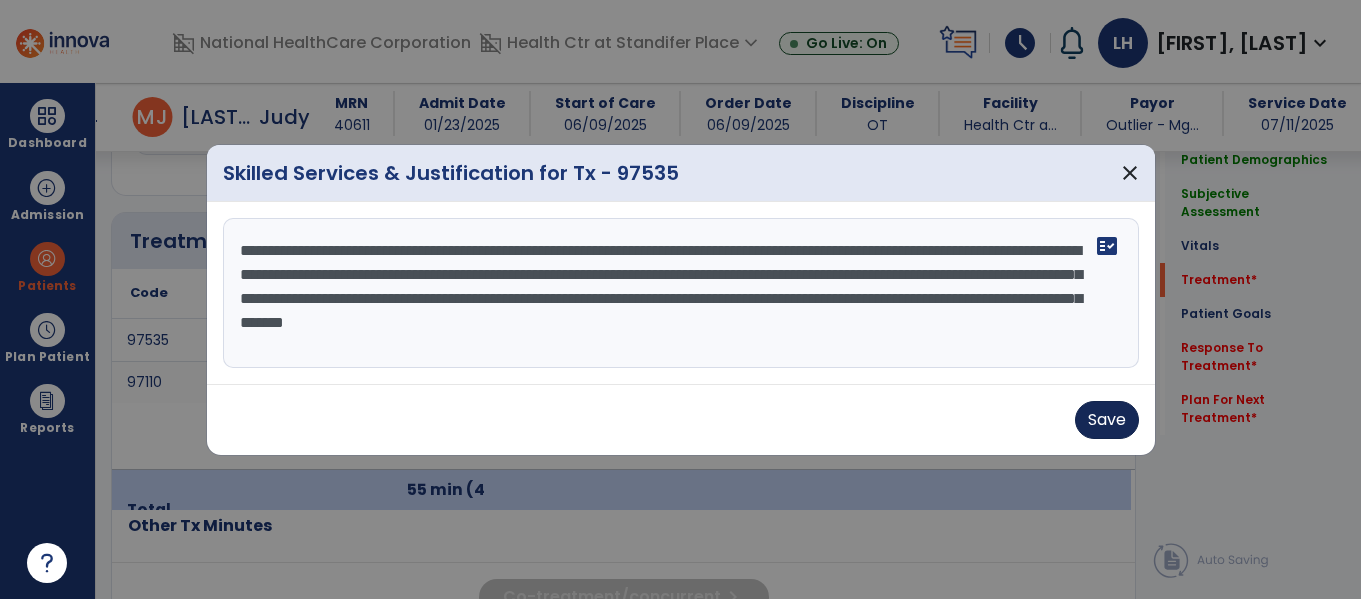 type on "**********" 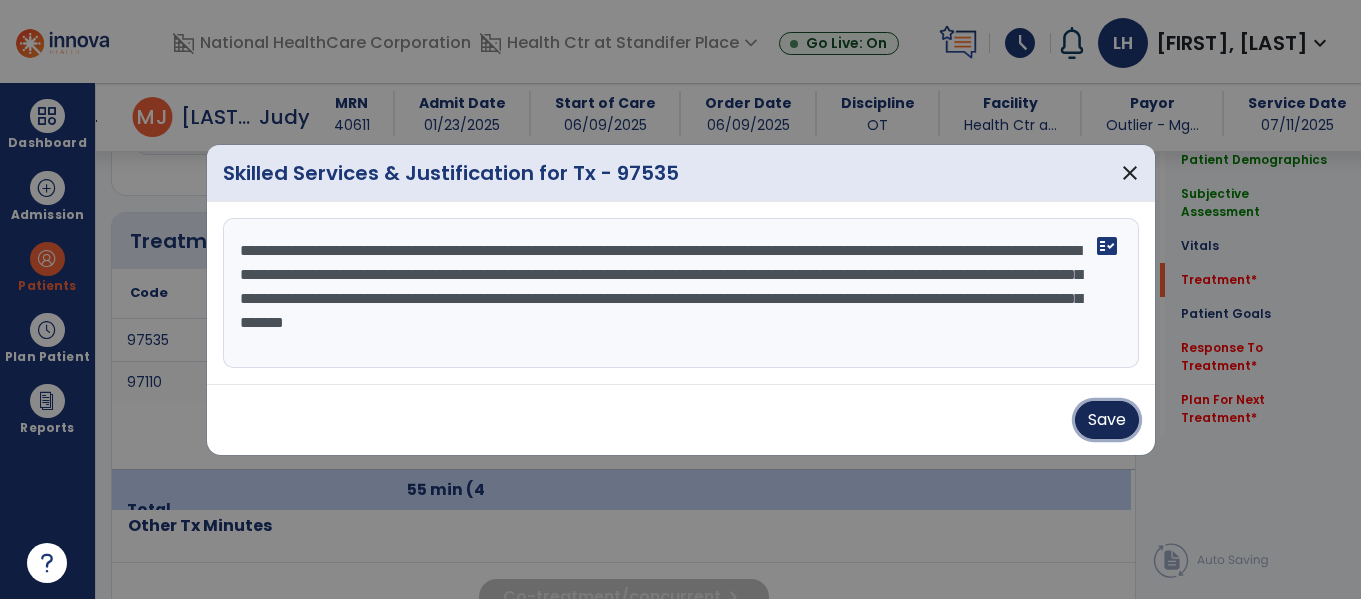 click on "Save" at bounding box center (1107, 420) 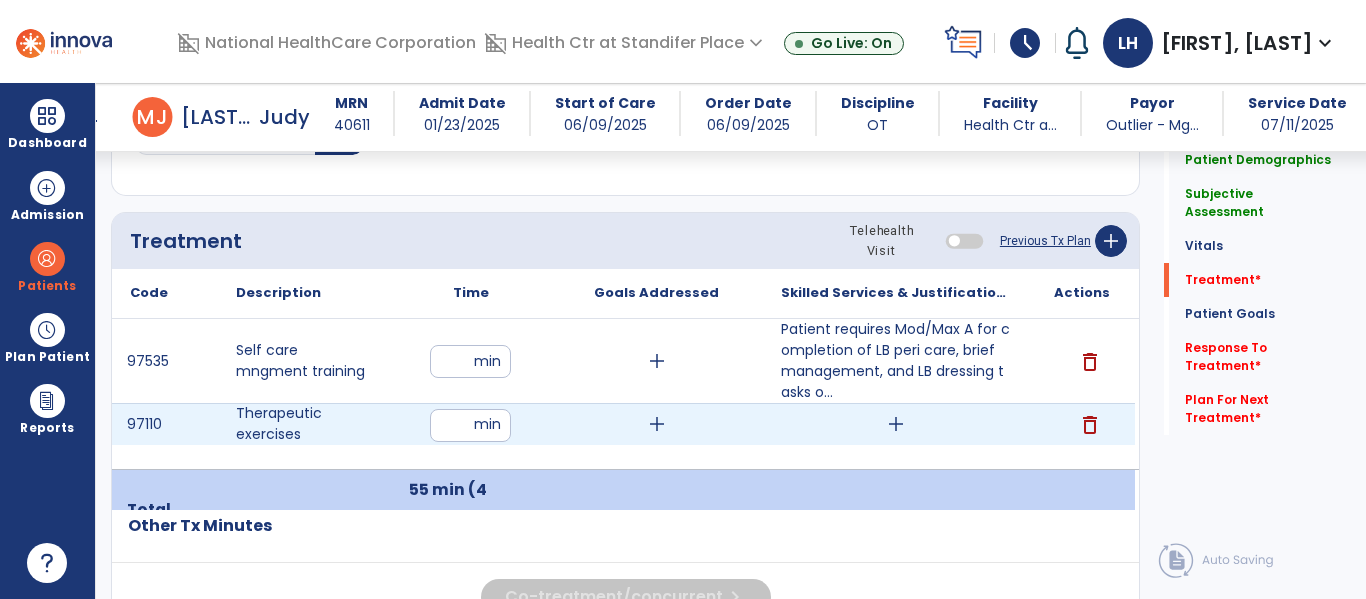 click on "add" at bounding box center [896, 424] 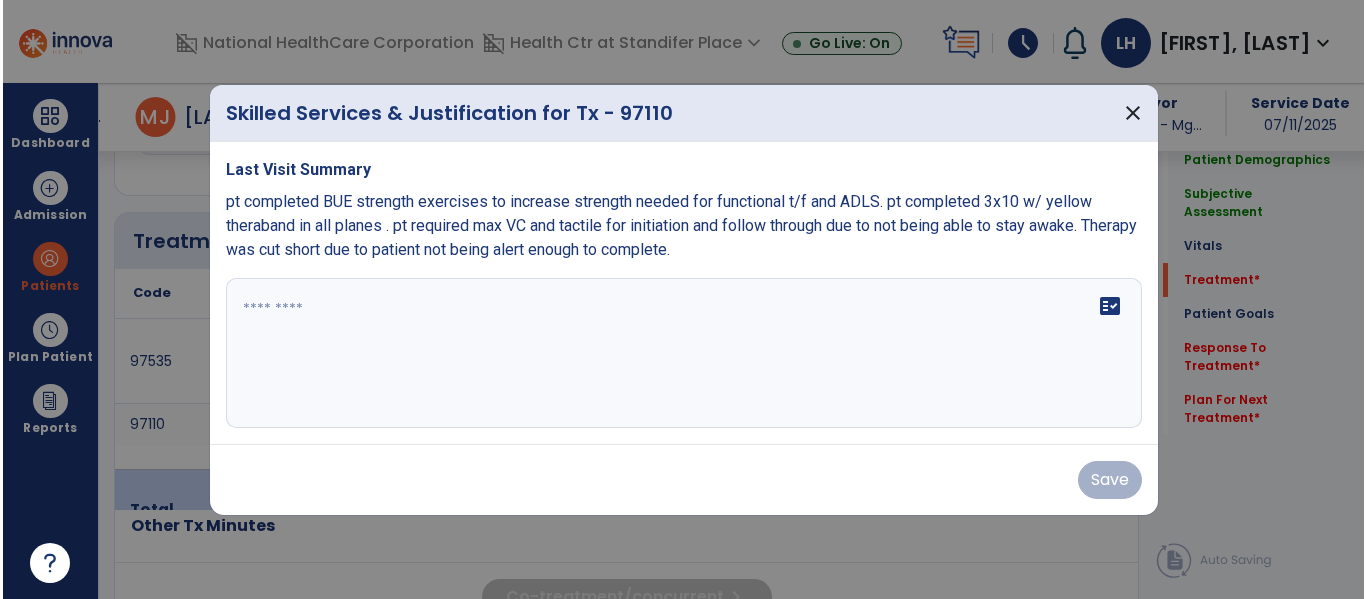 scroll, scrollTop: 1147, scrollLeft: 0, axis: vertical 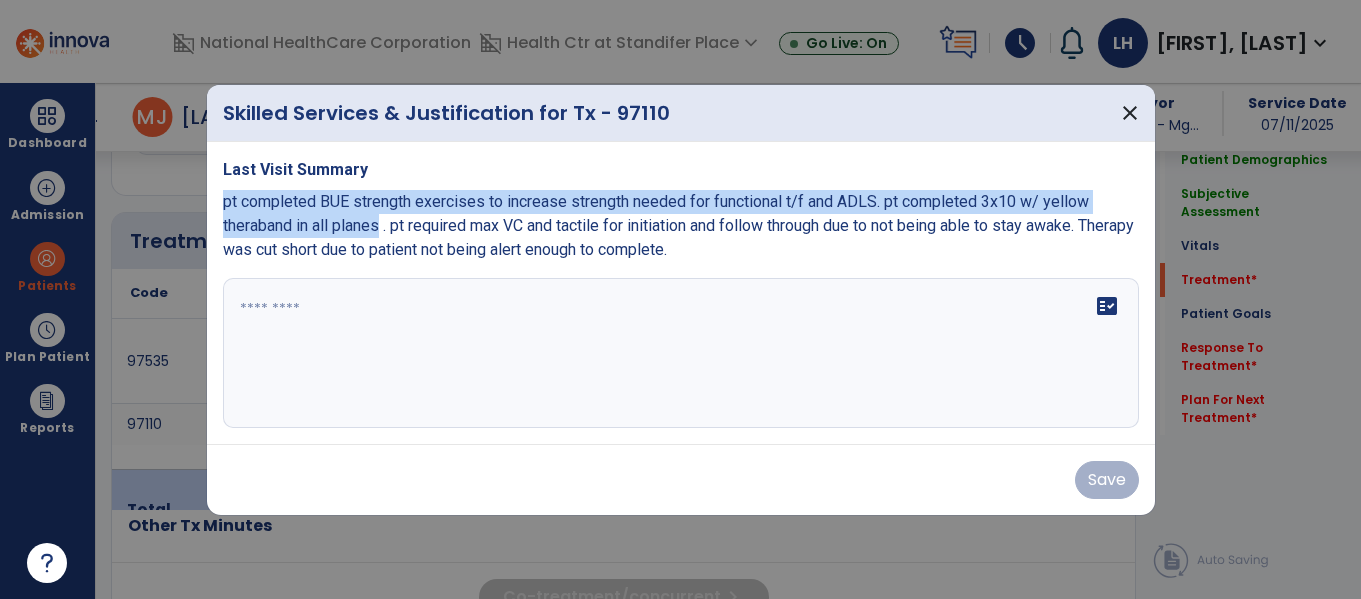 drag, startPoint x: 383, startPoint y: 229, endPoint x: 210, endPoint y: 203, distance: 174.94284 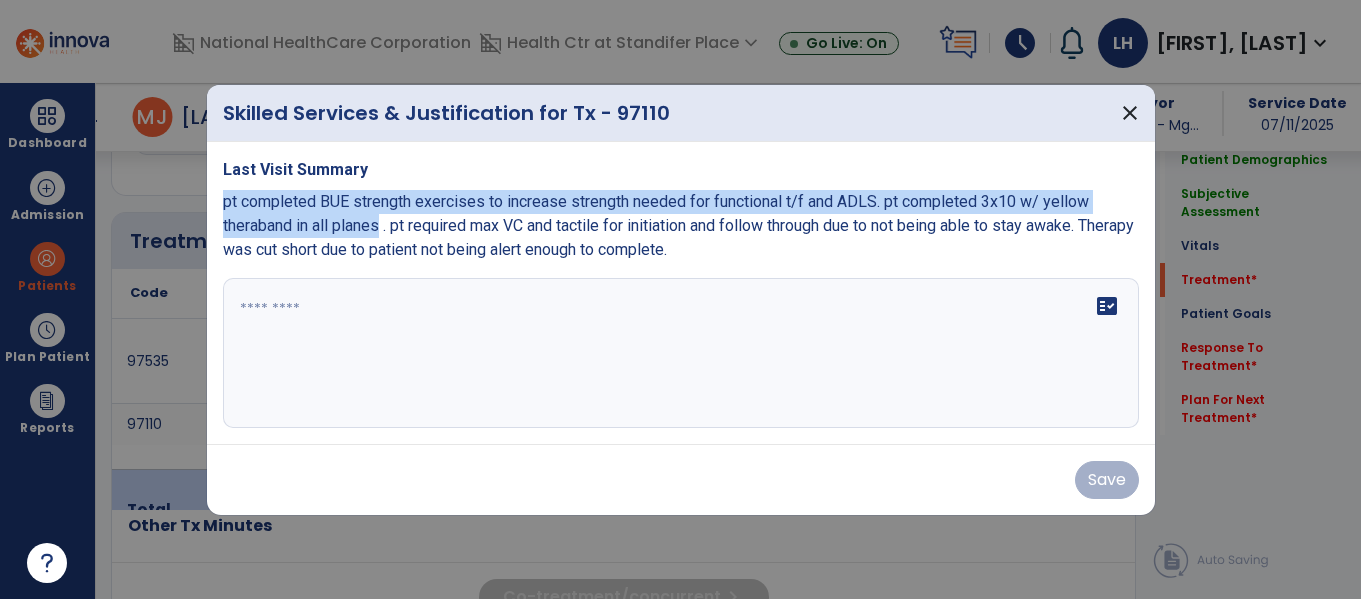click on "Last Visit Summary pt completed BUE strength exercises to increase strength needed for functional t/f and ADLS. pt completed 3x10 w/ yellow theraband in all planes . pt required max VC and tactile for initiation and follow through due to not being able to stay awake. Therapy was cut short due to patient not being alert enough to complete. fact_check" at bounding box center [681, 293] 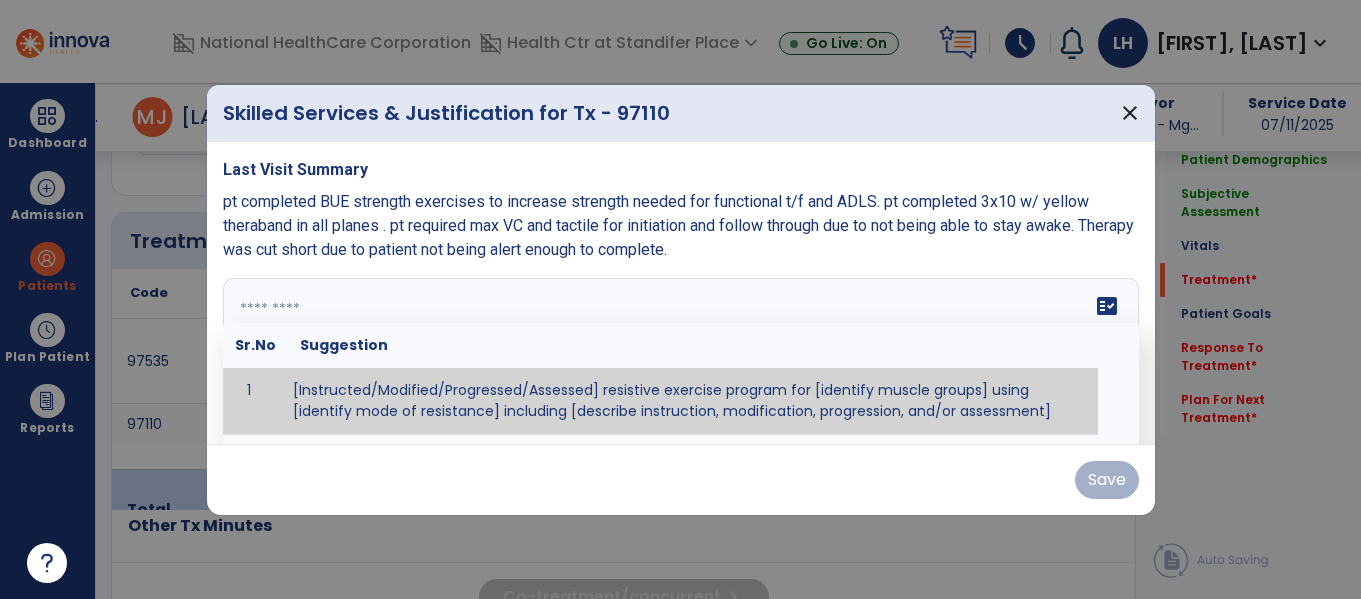 click at bounding box center [678, 353] 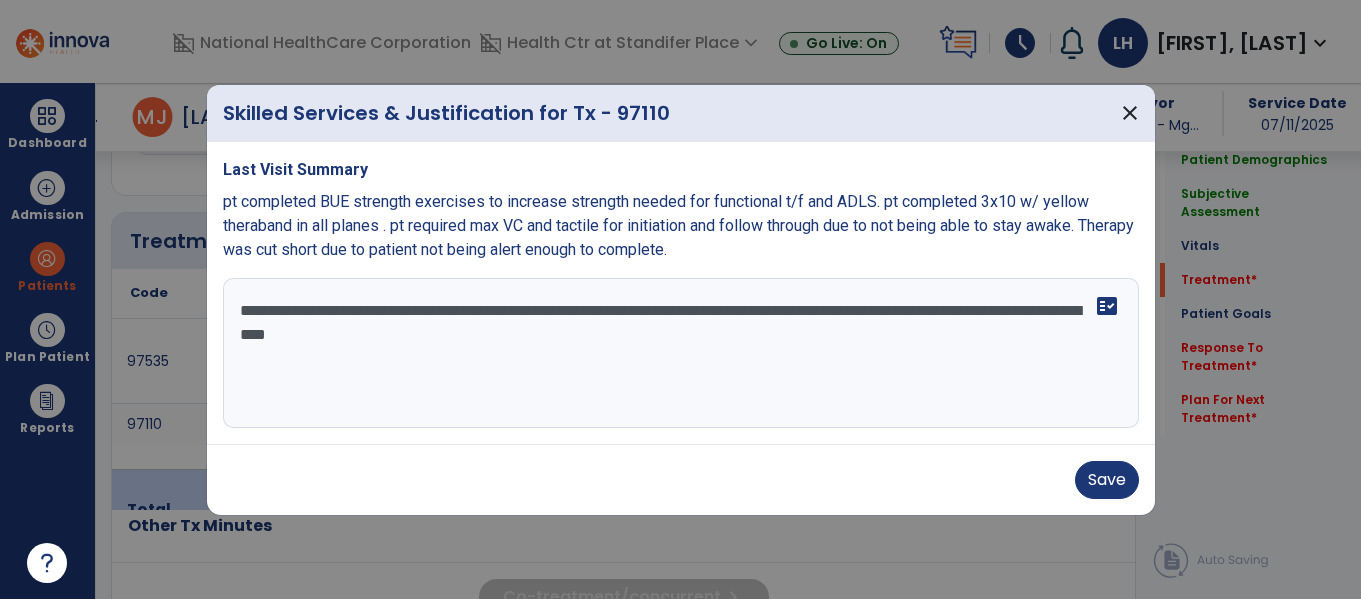 click on "**********" at bounding box center (681, 353) 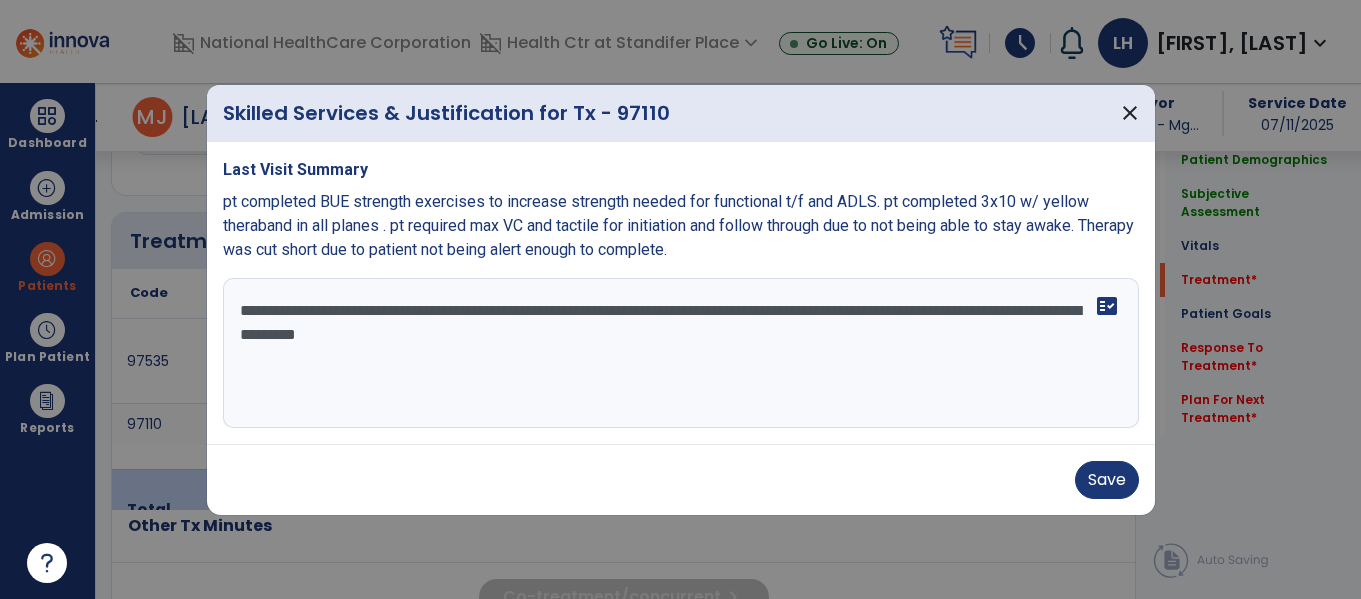 click on "**********" at bounding box center [681, 353] 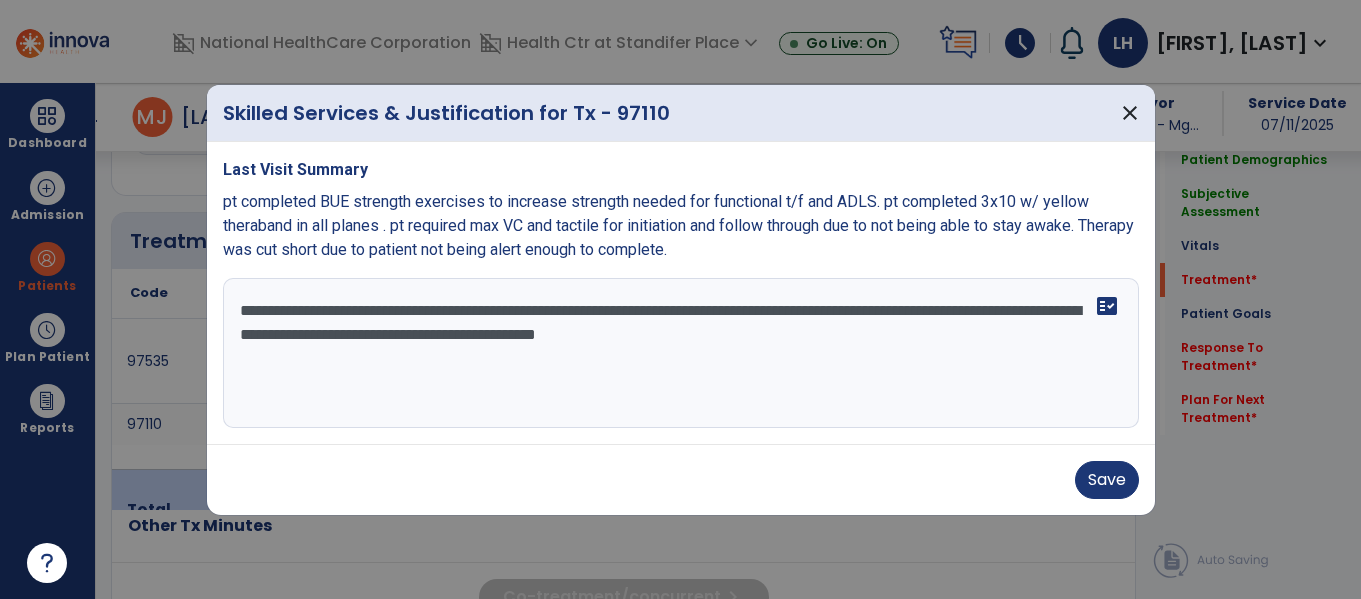 click on "**********" at bounding box center [681, 353] 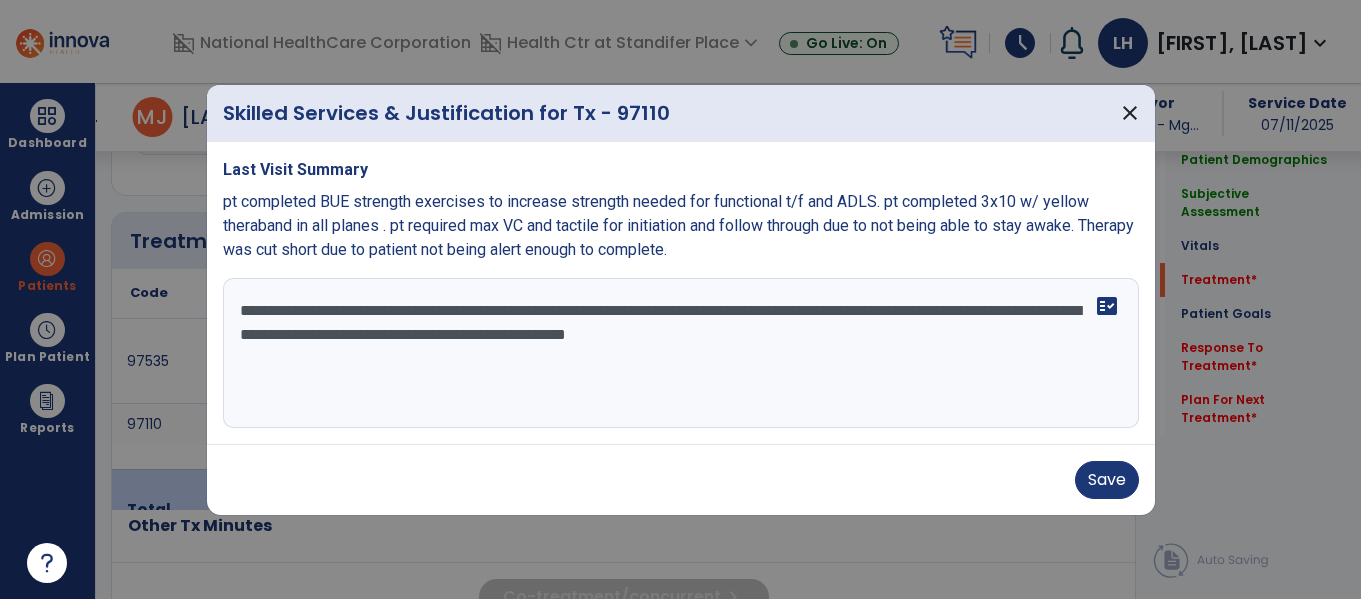 click on "**********" at bounding box center [681, 353] 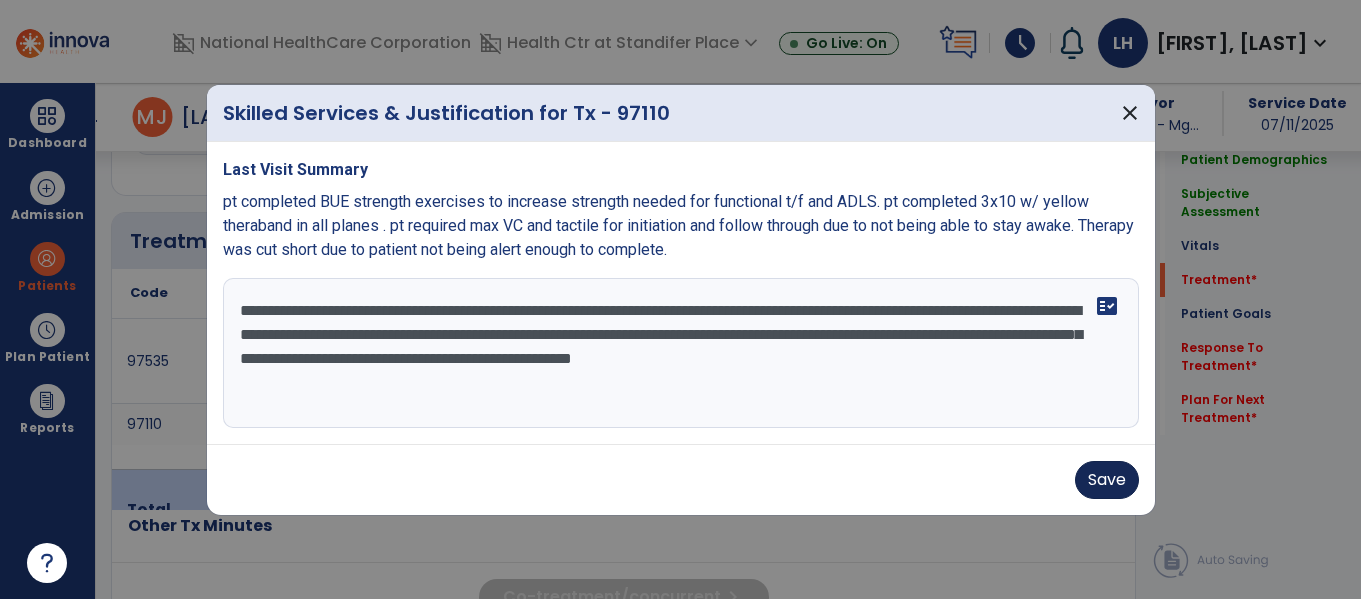 type on "**********" 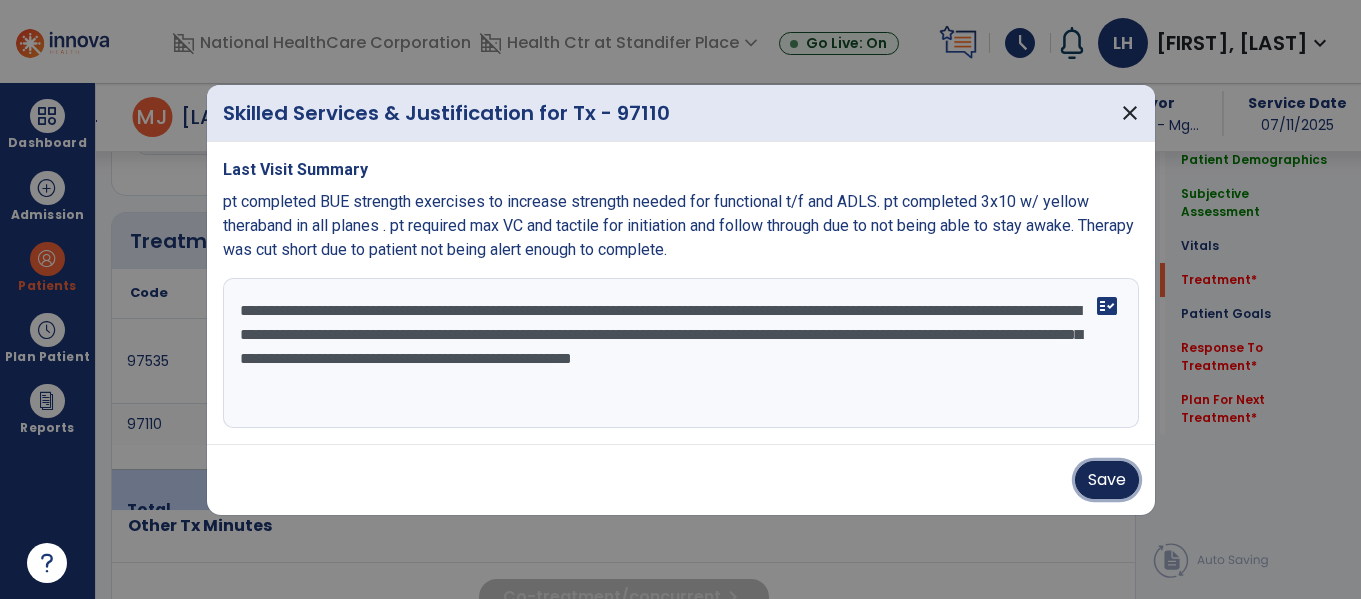 click on "Save" at bounding box center [1107, 480] 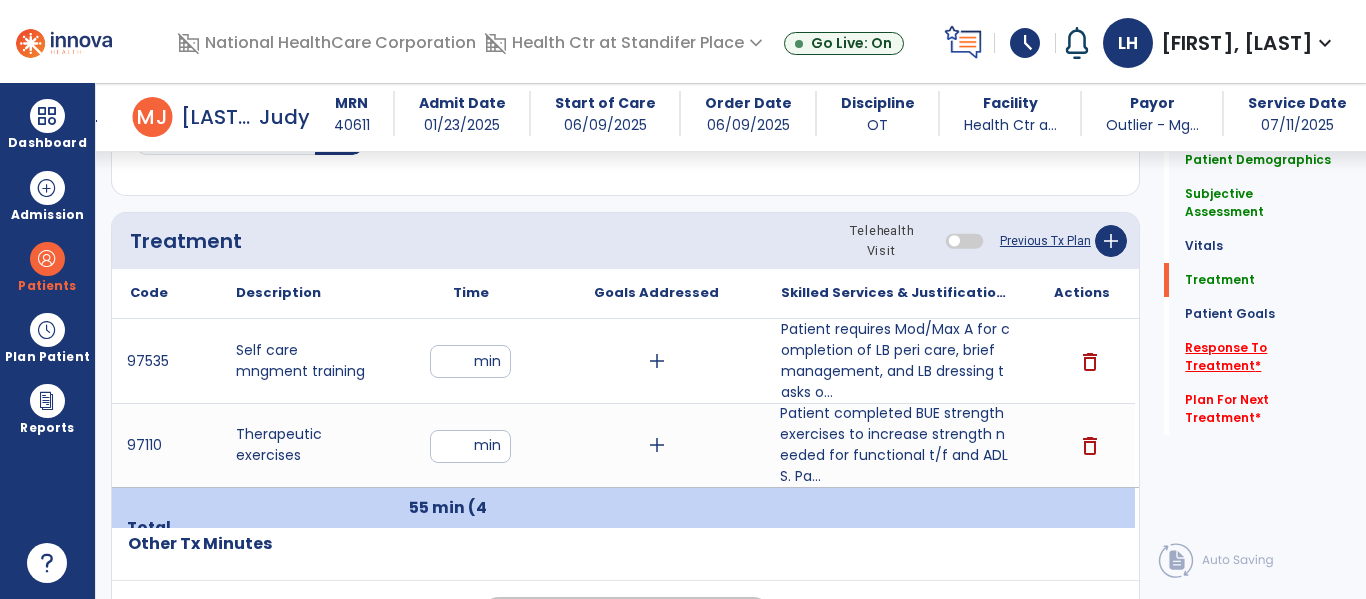 click on "Response To Treatment   *" 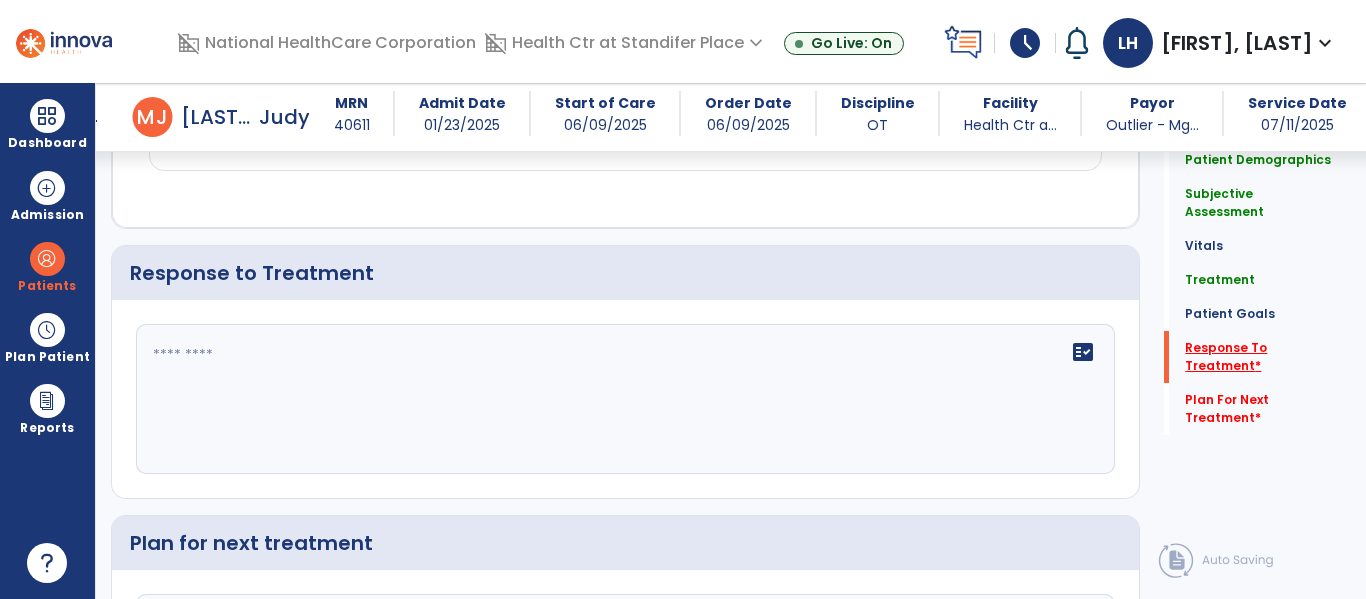 scroll, scrollTop: 2540, scrollLeft: 0, axis: vertical 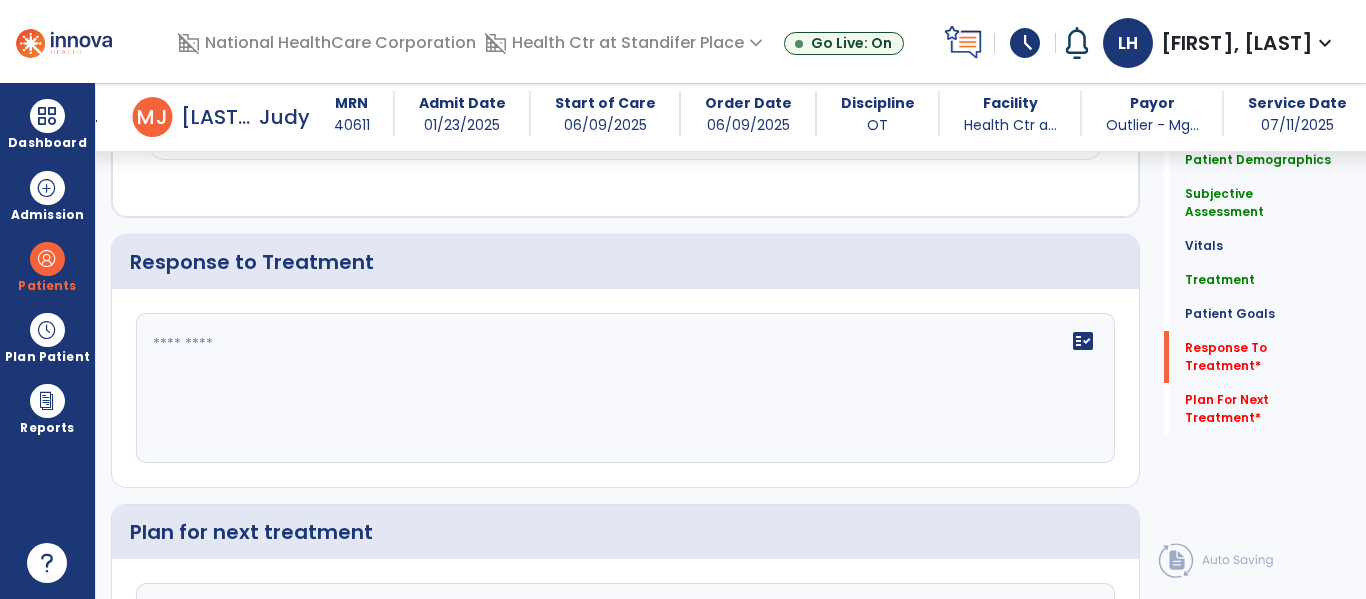 click on "fact_check" 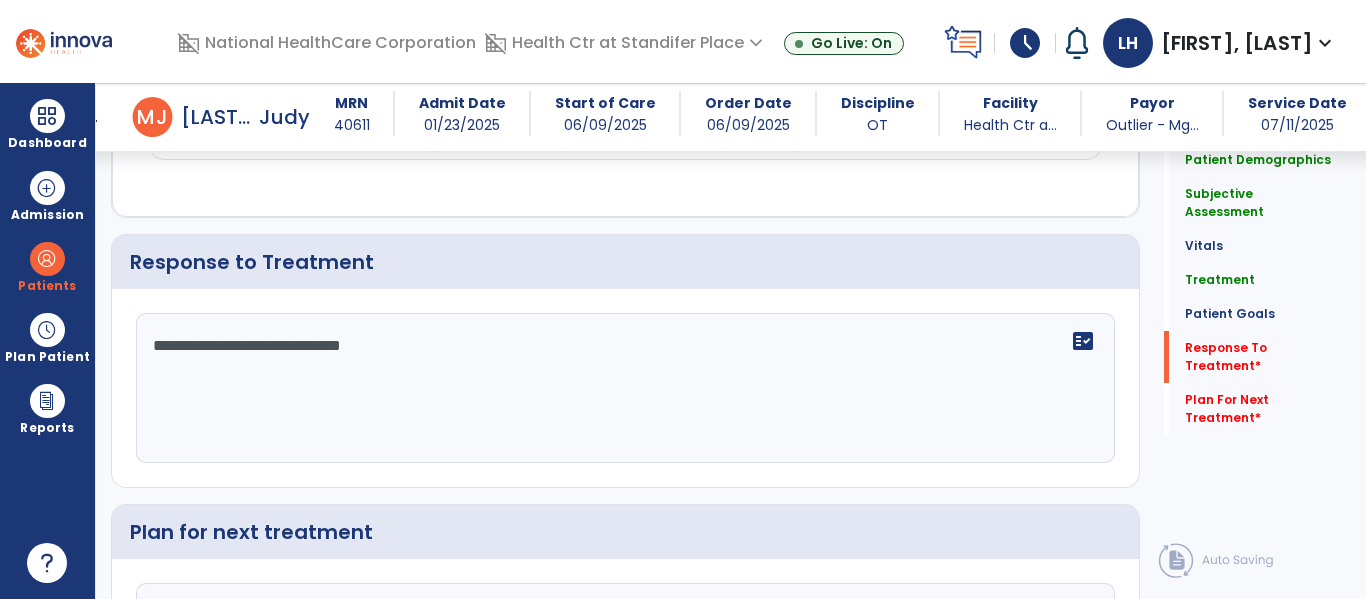 type on "**********" 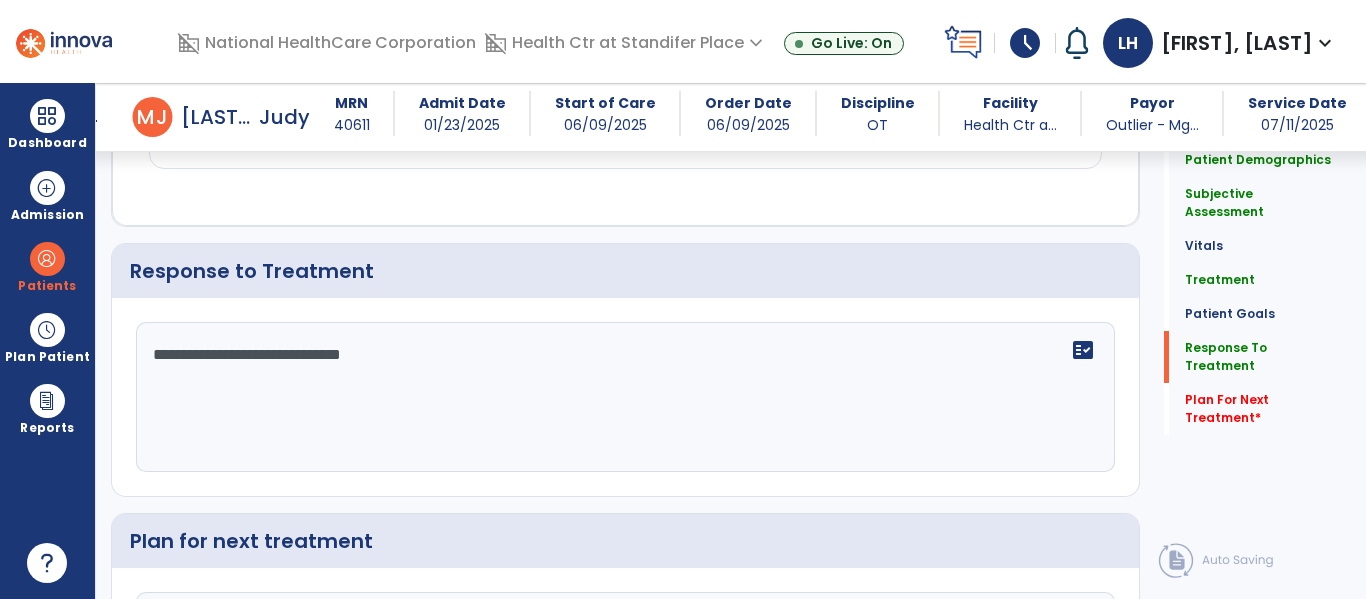 scroll, scrollTop: 2549, scrollLeft: 0, axis: vertical 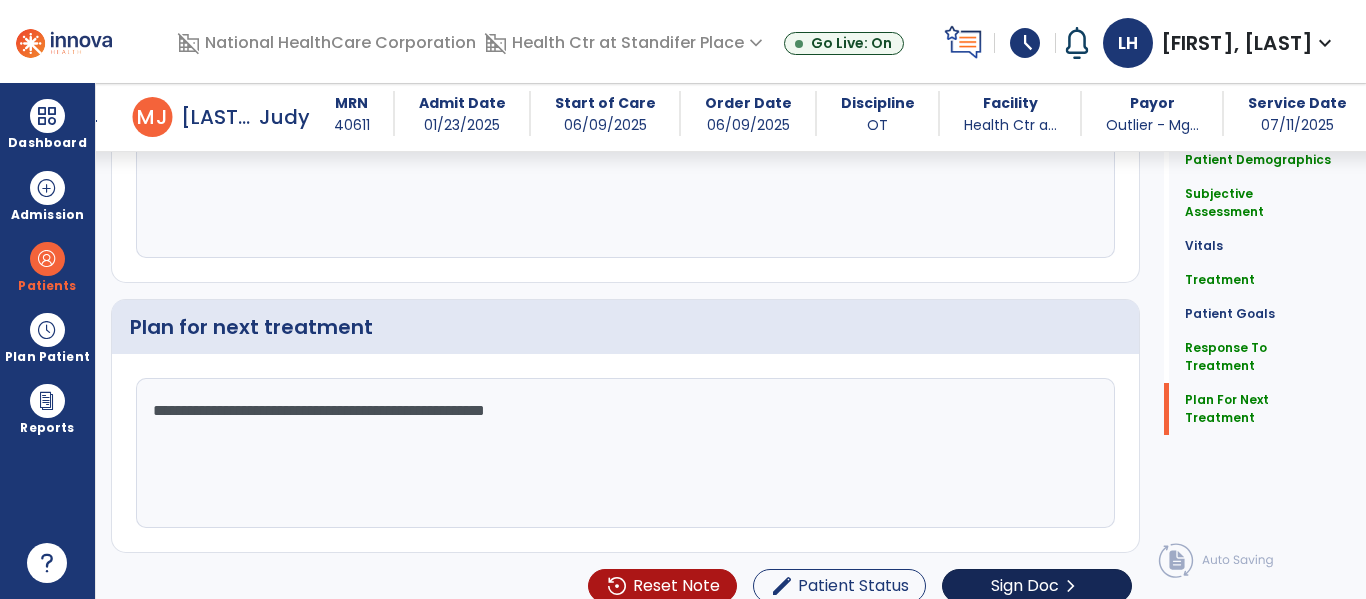 type on "**********" 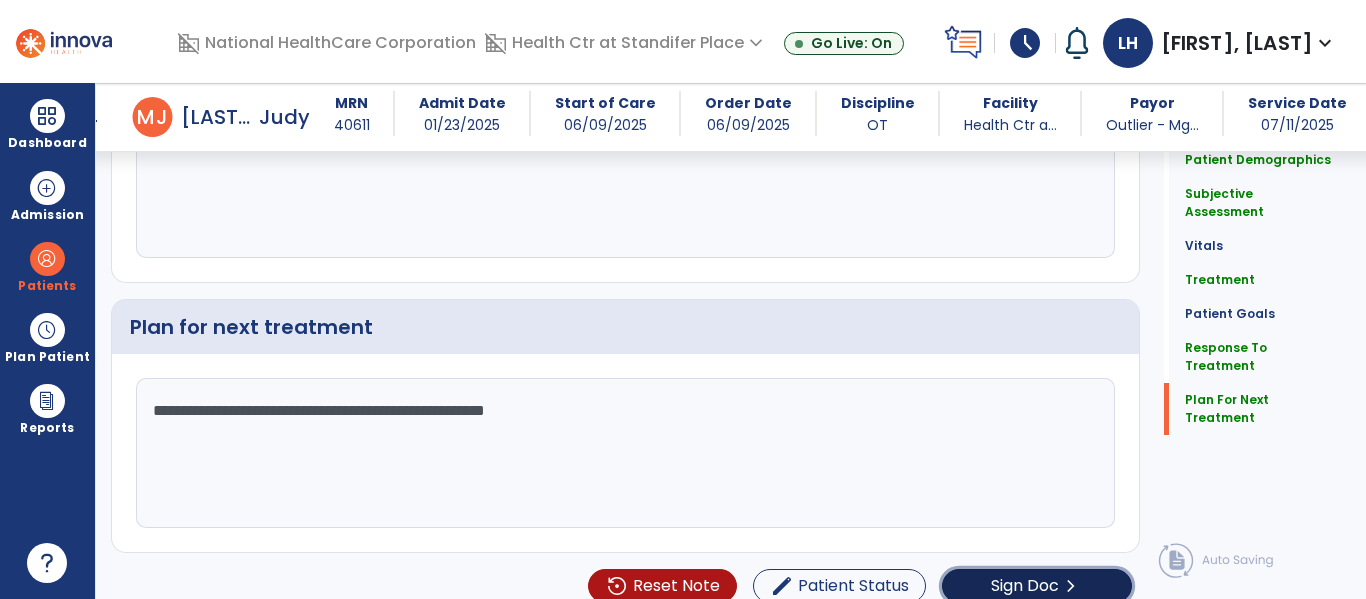 click on "Sign Doc  chevron_right" 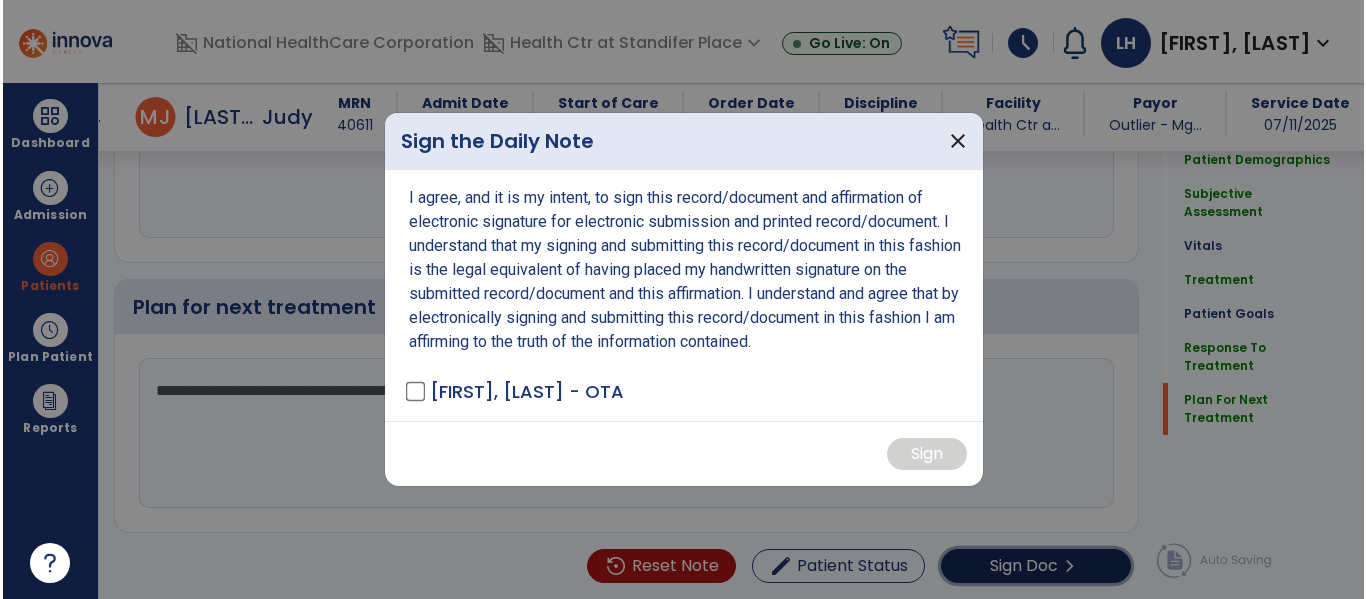 scroll, scrollTop: 2766, scrollLeft: 0, axis: vertical 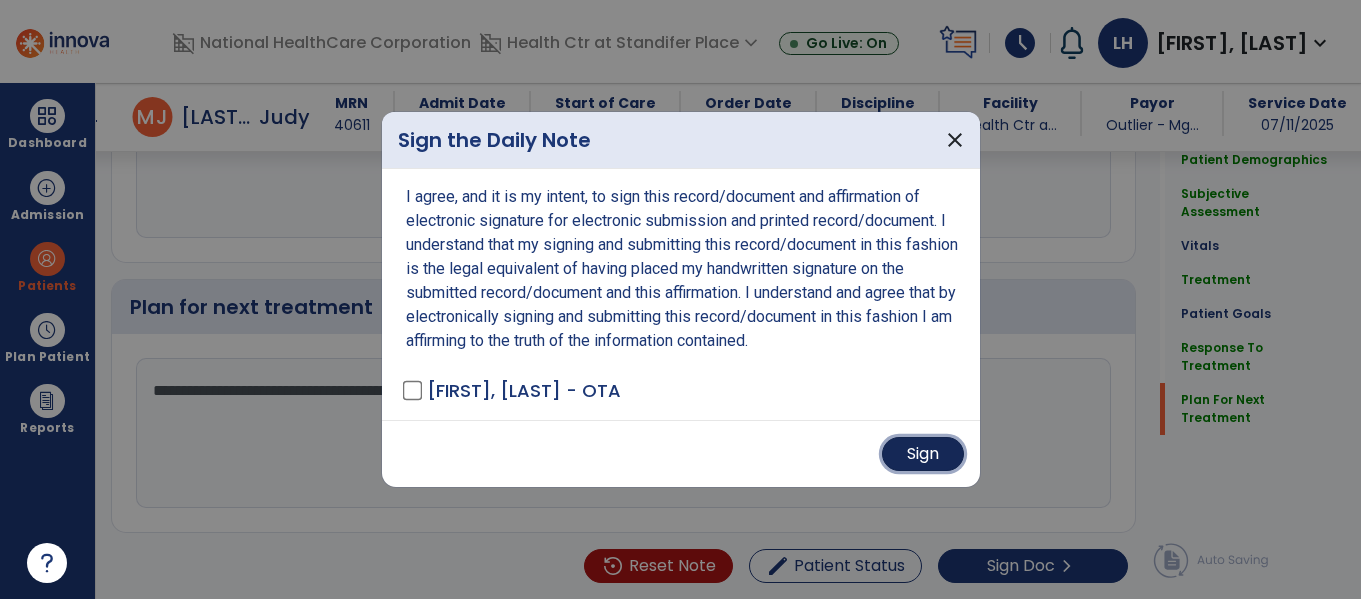 click on "Sign" at bounding box center [923, 454] 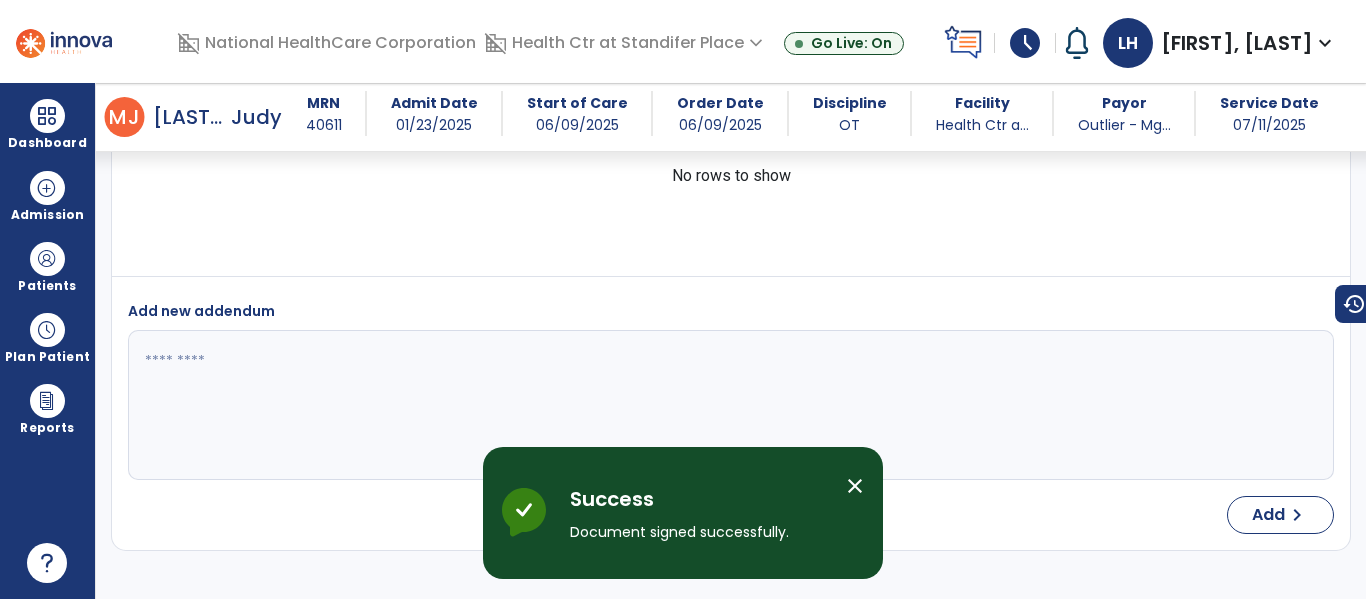 scroll, scrollTop: 4037, scrollLeft: 0, axis: vertical 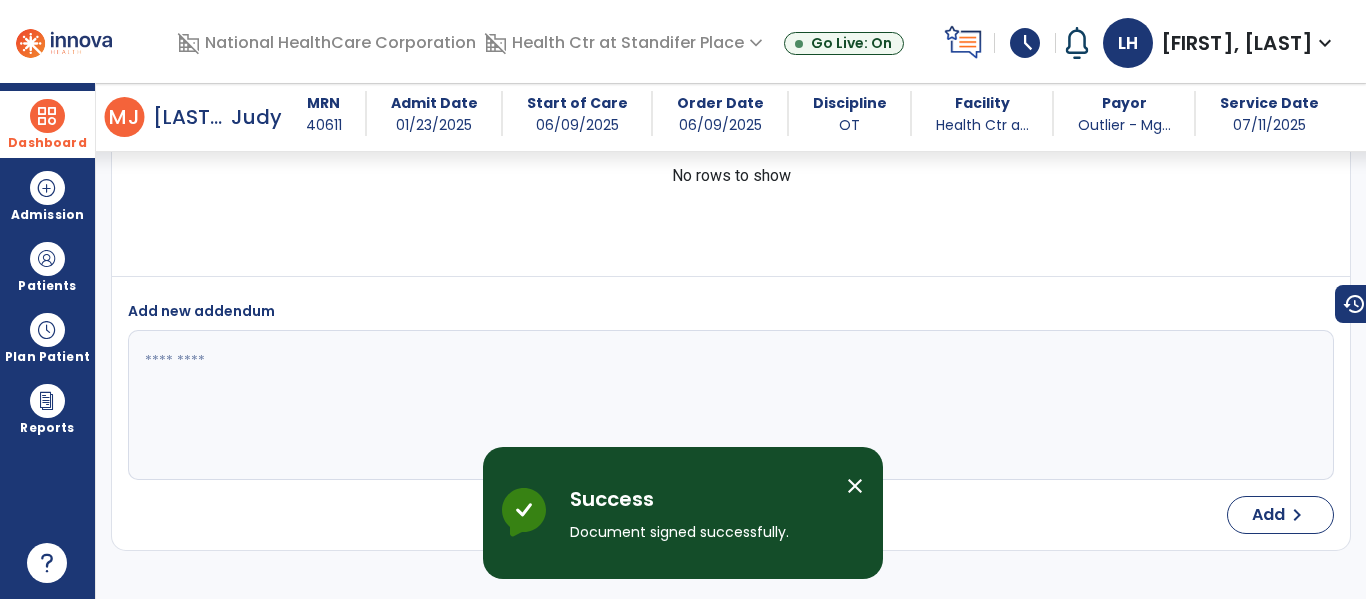 click at bounding box center [47, 116] 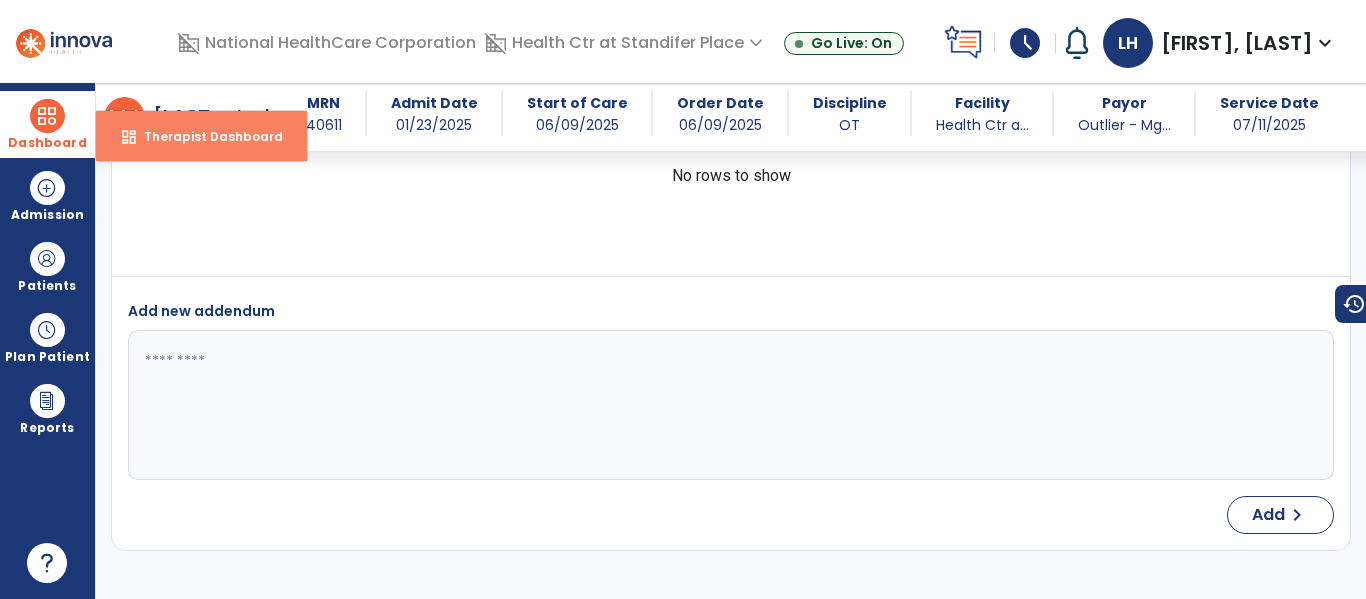 click on "dashboard  Therapist Dashboard" at bounding box center [201, 136] 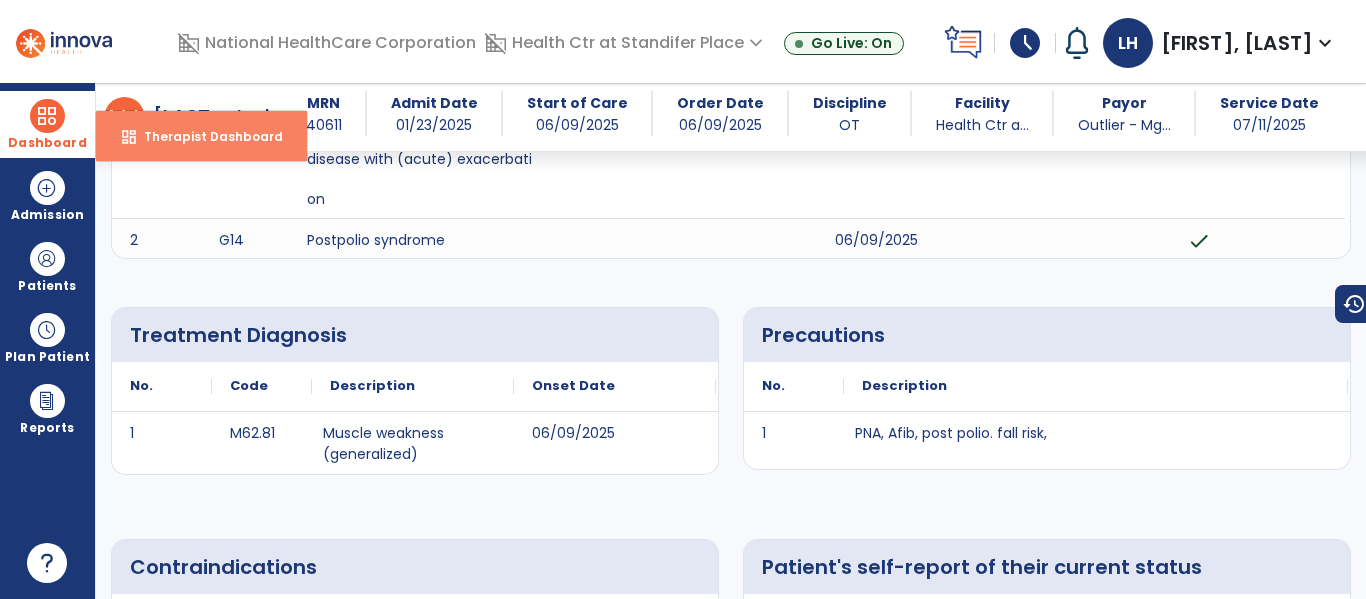 select on "****" 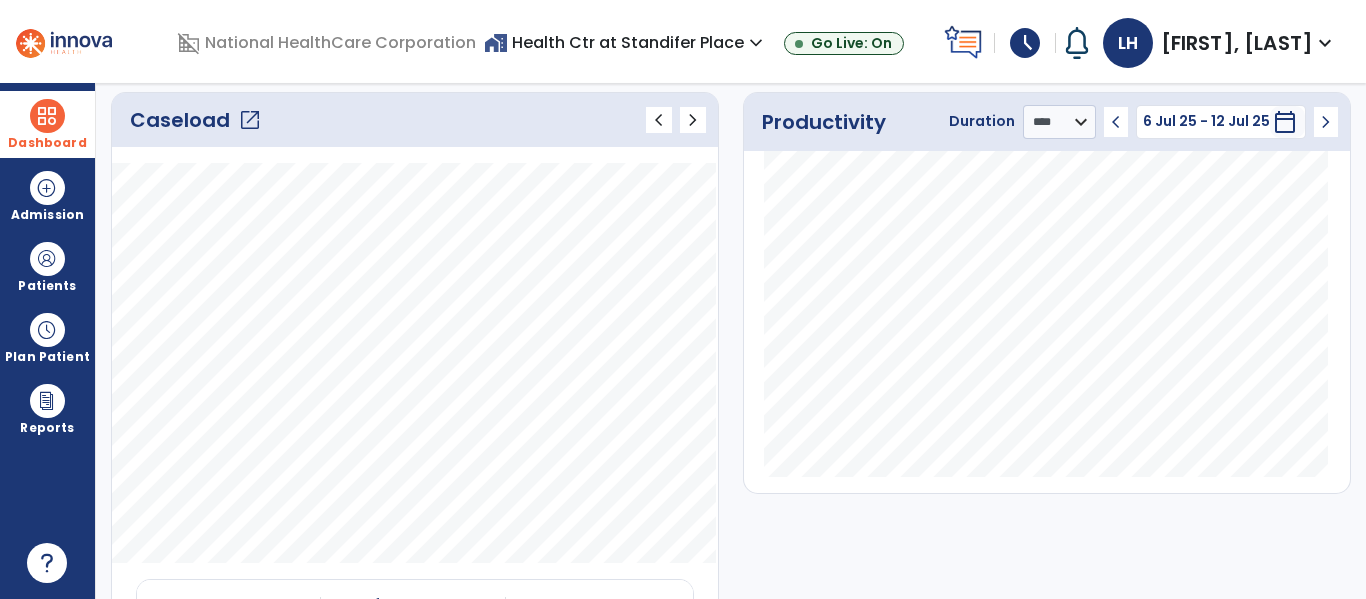 click on "Caseload   open_in_new" 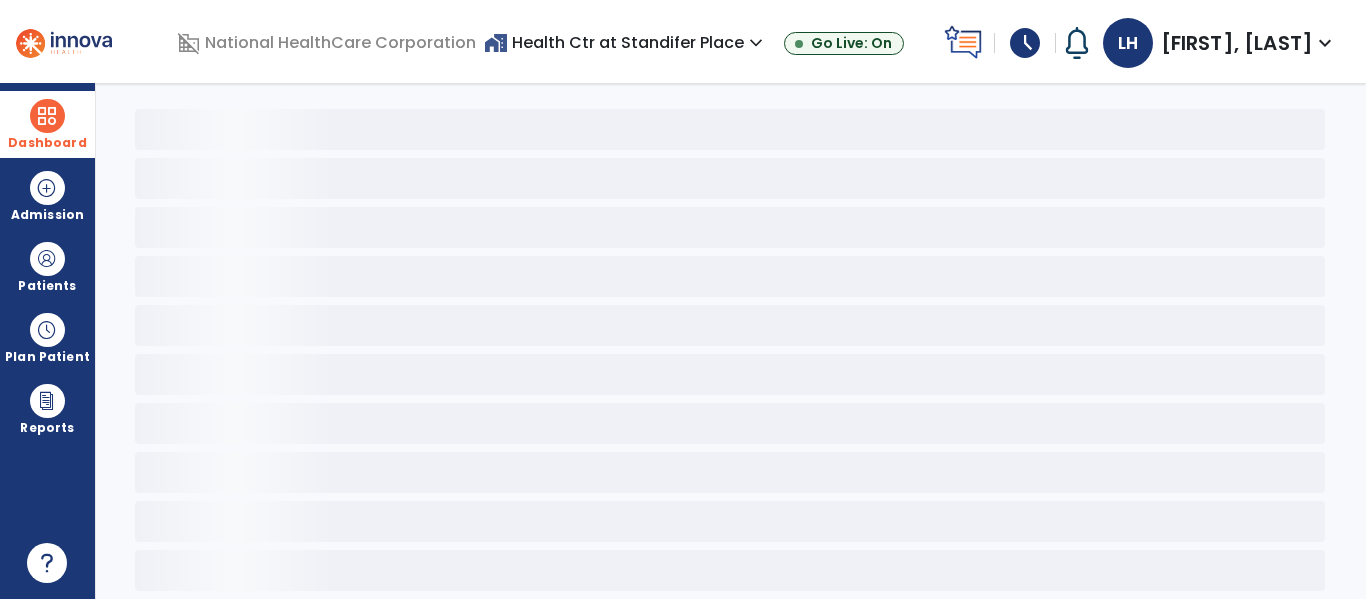 scroll, scrollTop: 68, scrollLeft: 0, axis: vertical 